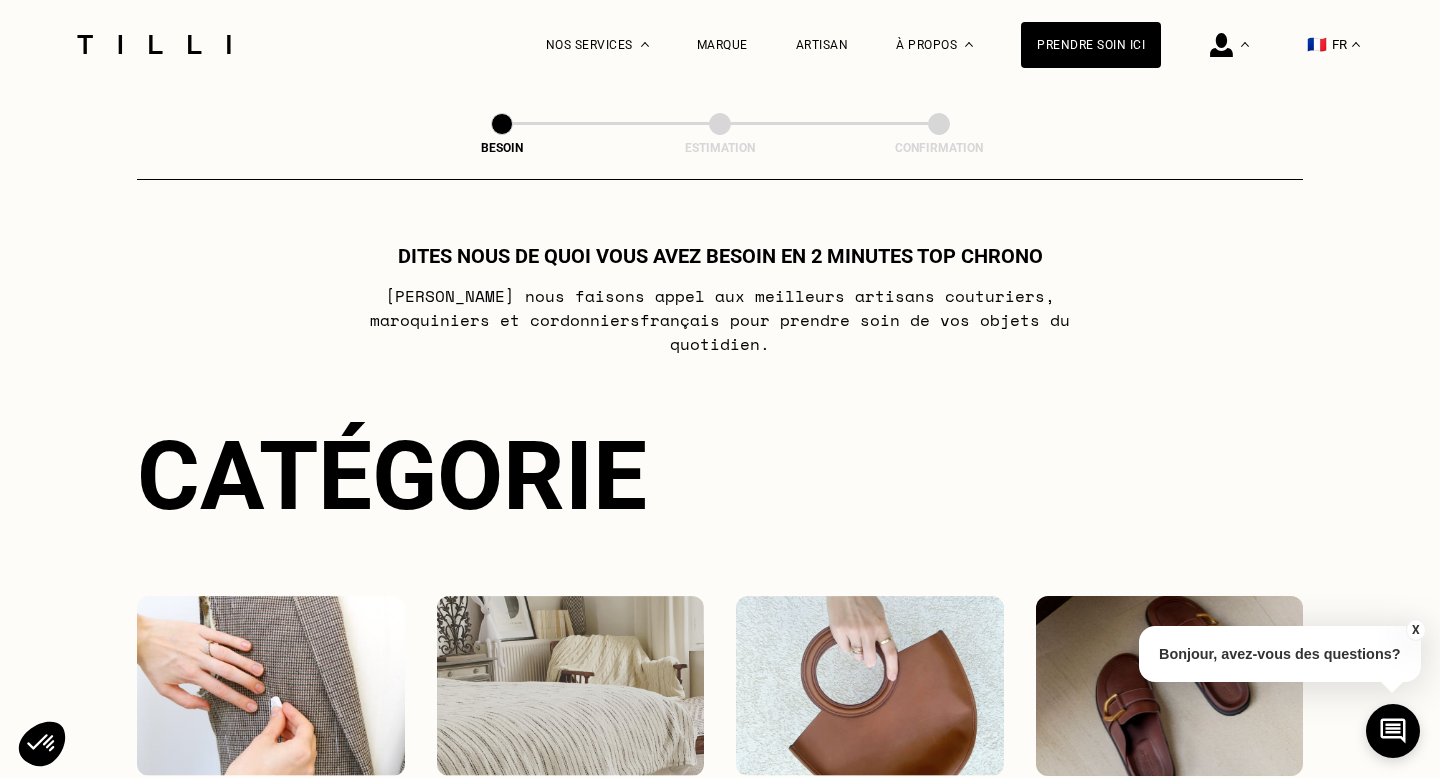 scroll, scrollTop: 0, scrollLeft: 0, axis: both 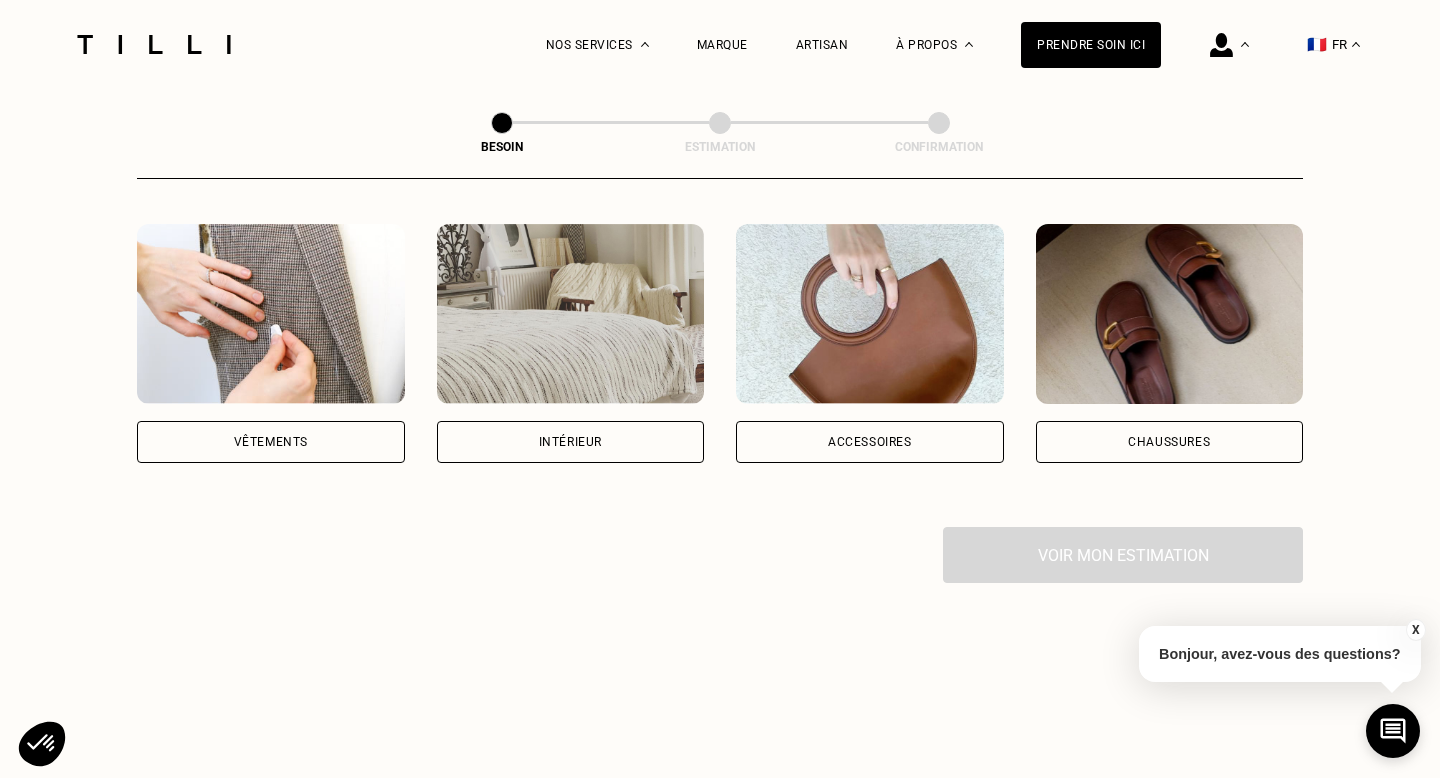 click on "Intérieur" at bounding box center (570, 442) 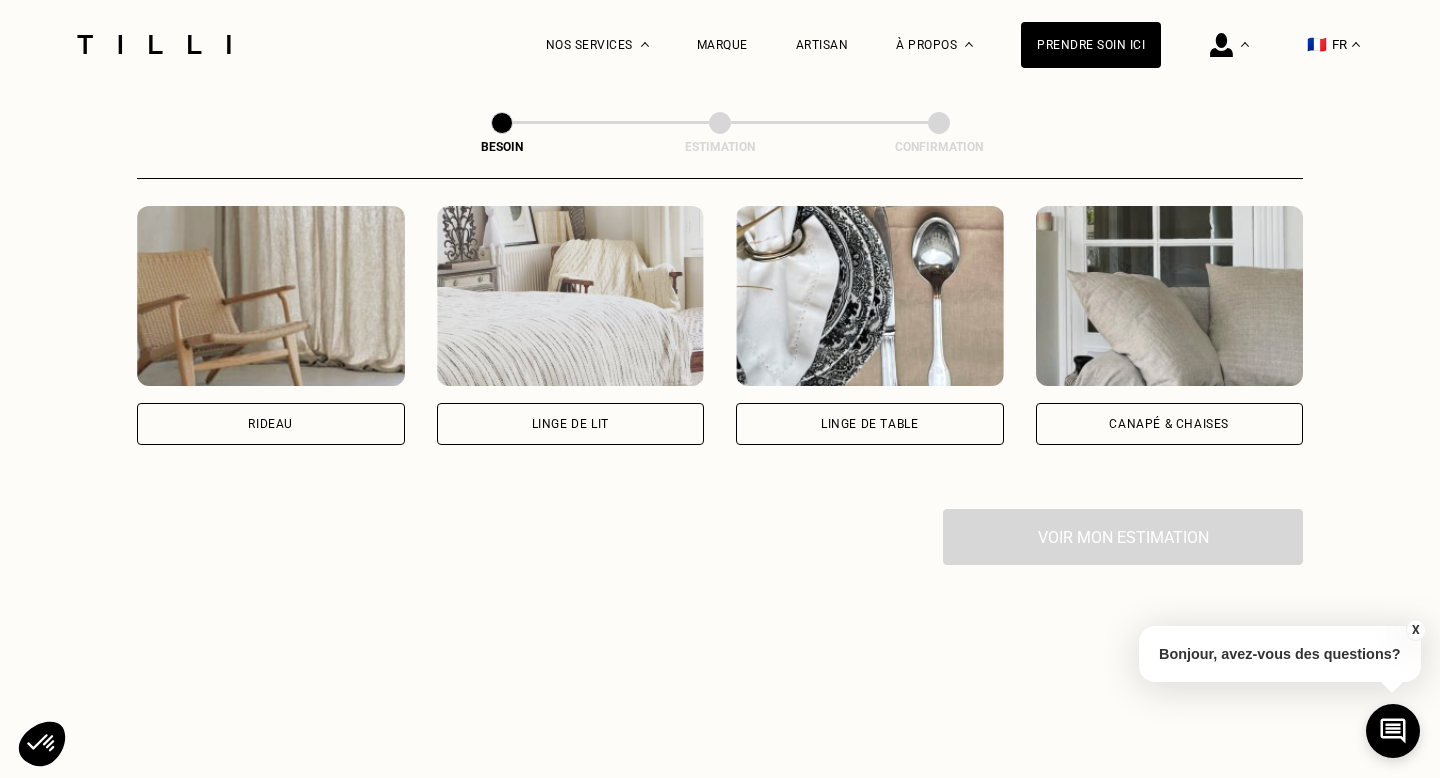 scroll, scrollTop: 937, scrollLeft: 0, axis: vertical 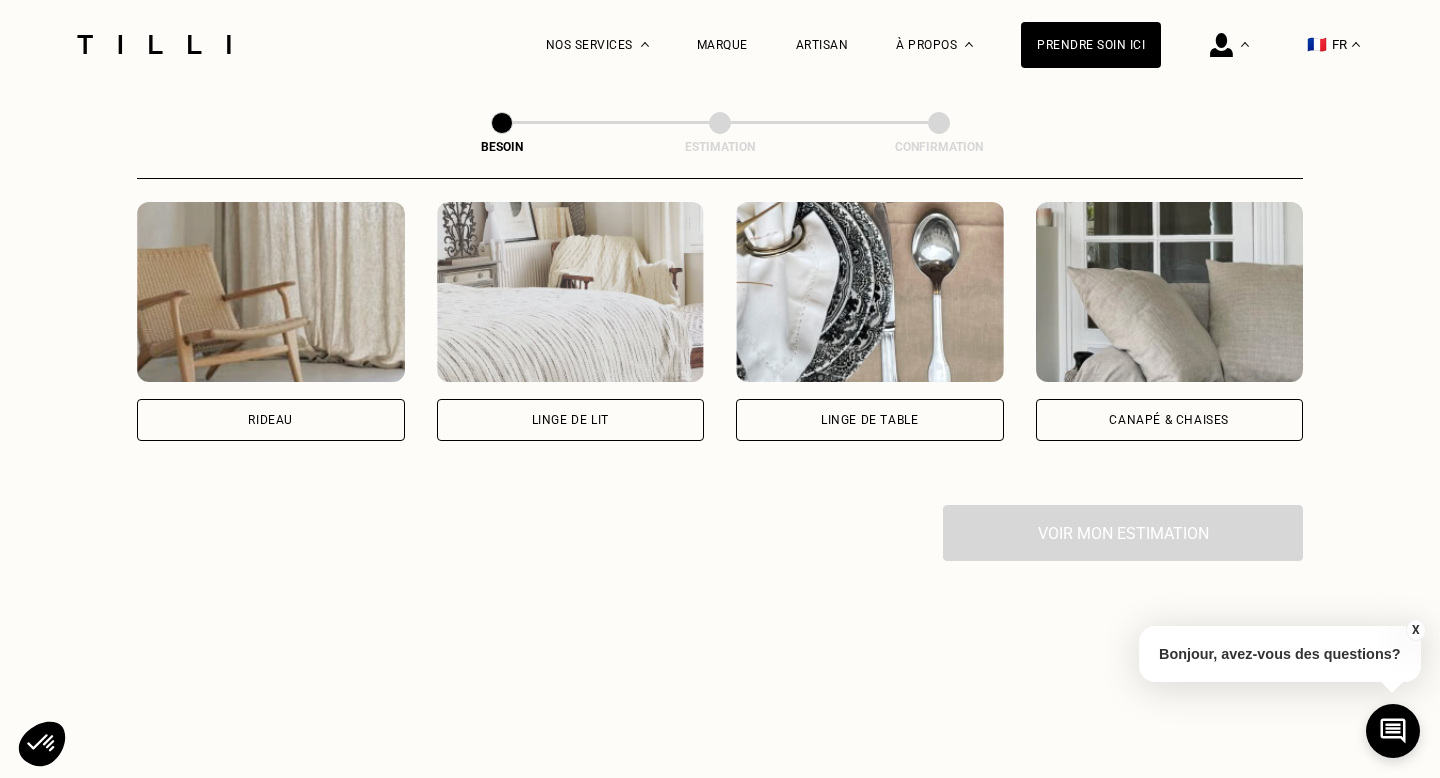 click on "Canapé & chaises" at bounding box center (1169, 420) 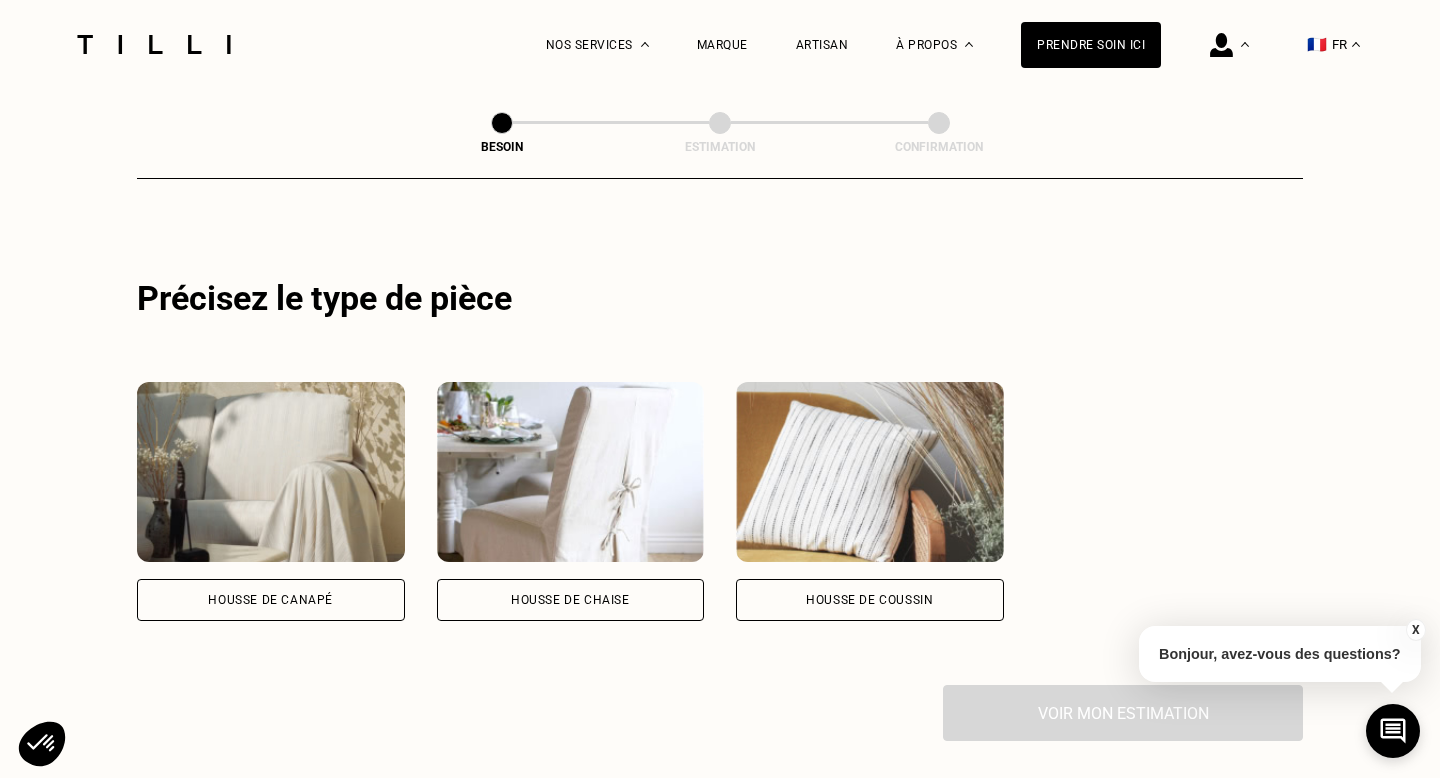 scroll, scrollTop: 1248, scrollLeft: 0, axis: vertical 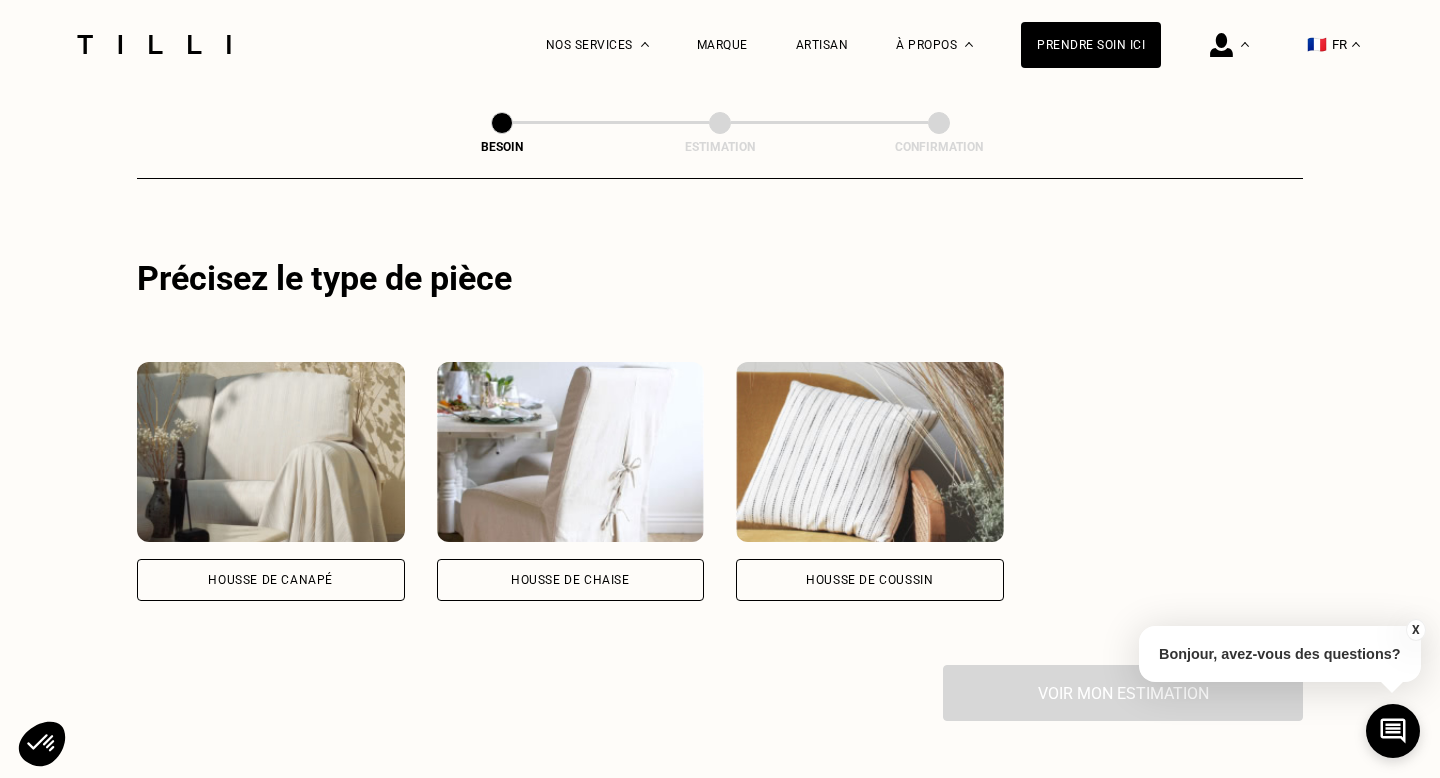 click on "Housse de canapé" at bounding box center (271, 580) 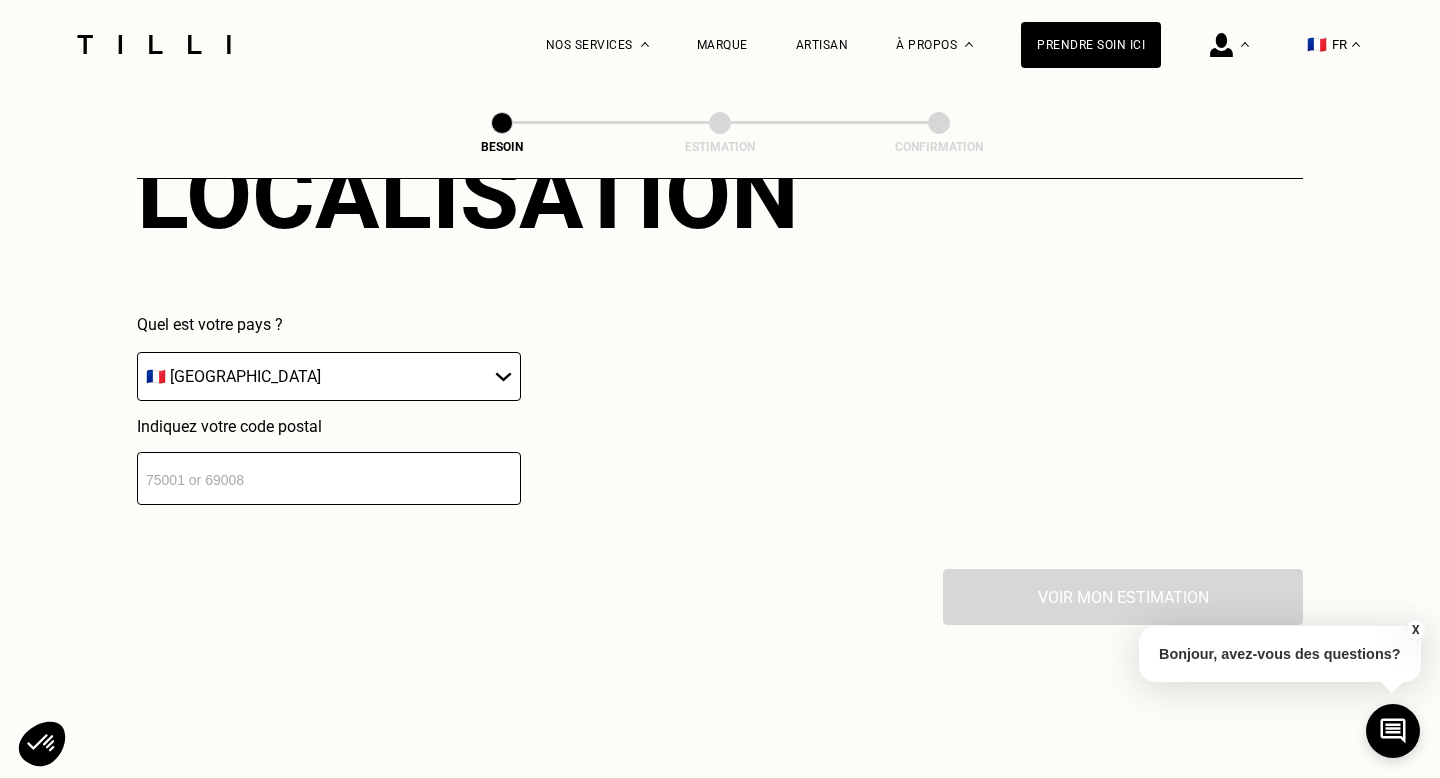 scroll, scrollTop: 1865, scrollLeft: 0, axis: vertical 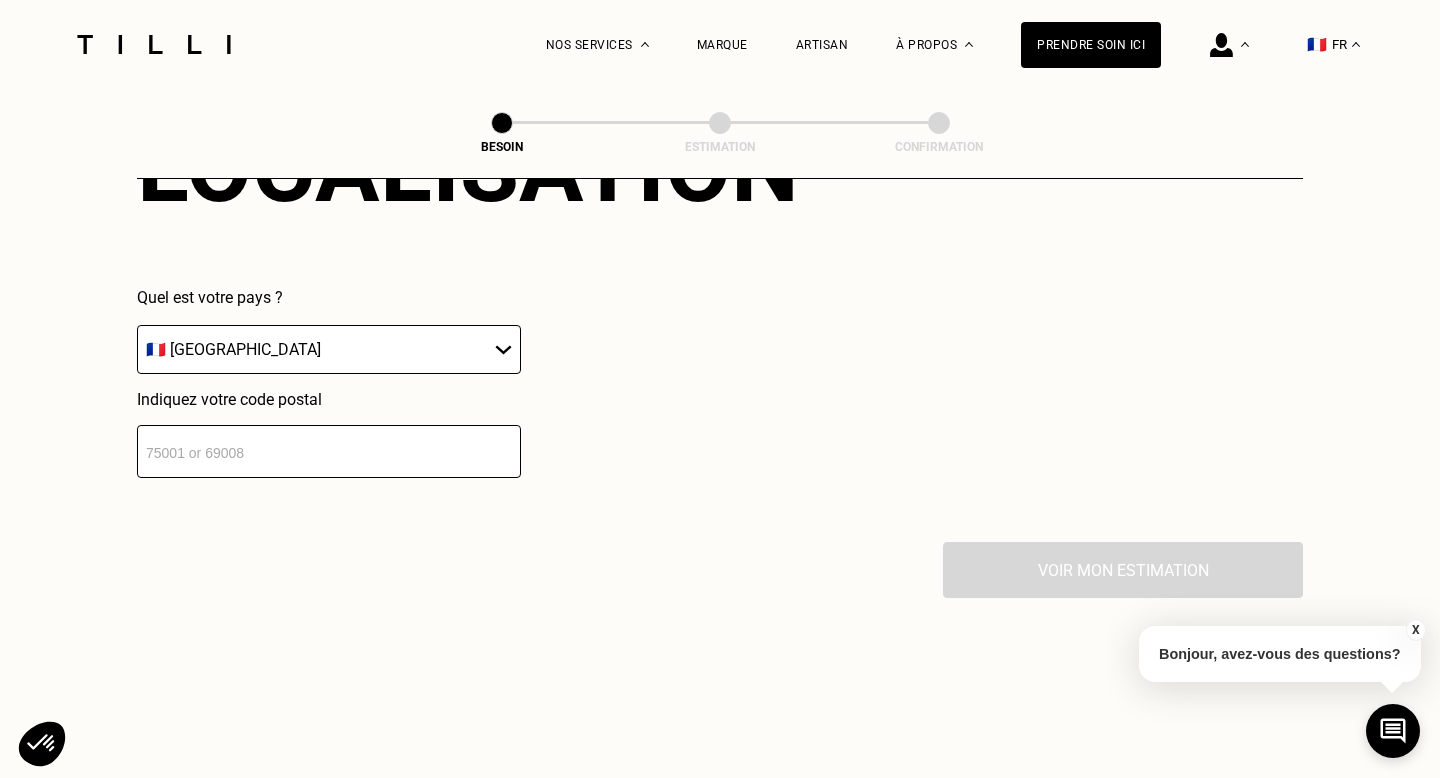 click at bounding box center [329, 451] 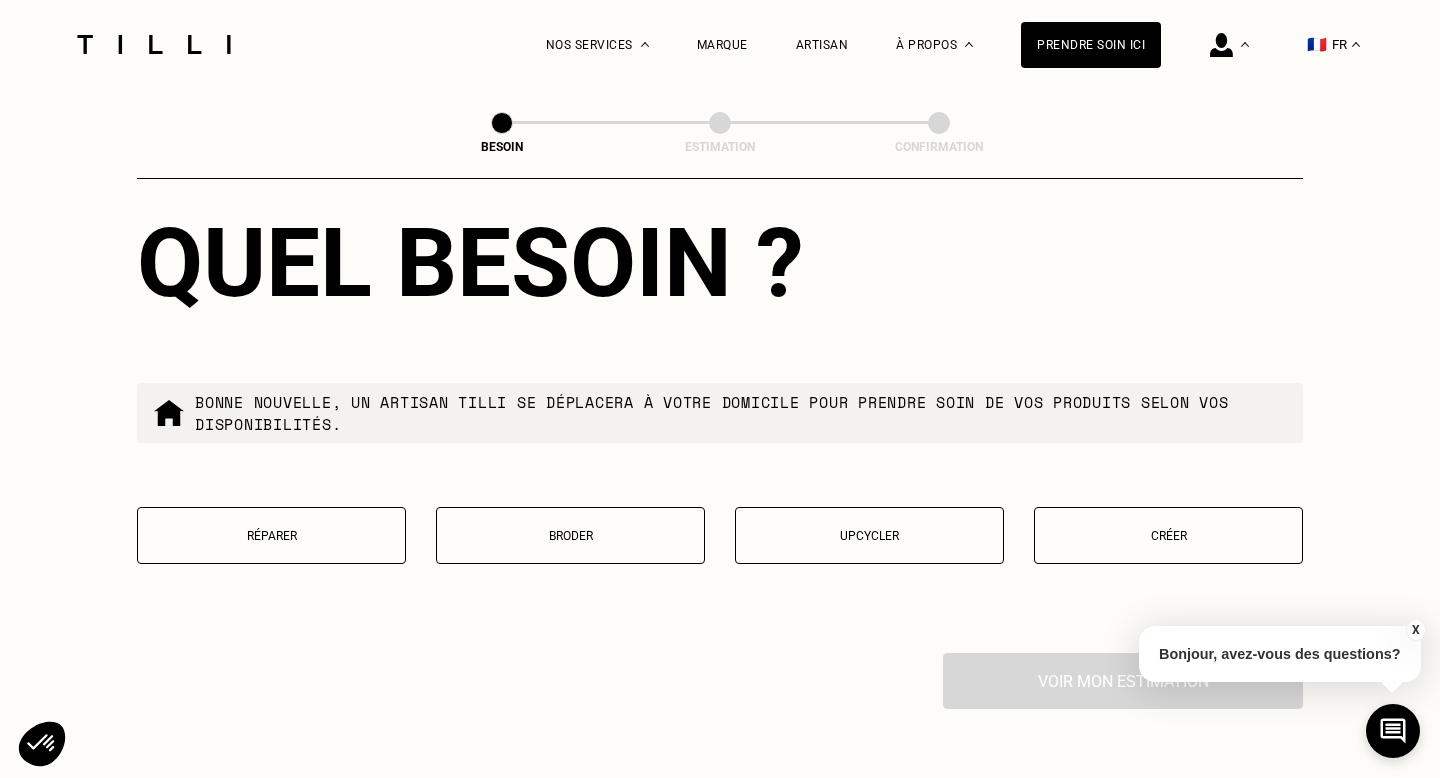 scroll, scrollTop: 2278, scrollLeft: 0, axis: vertical 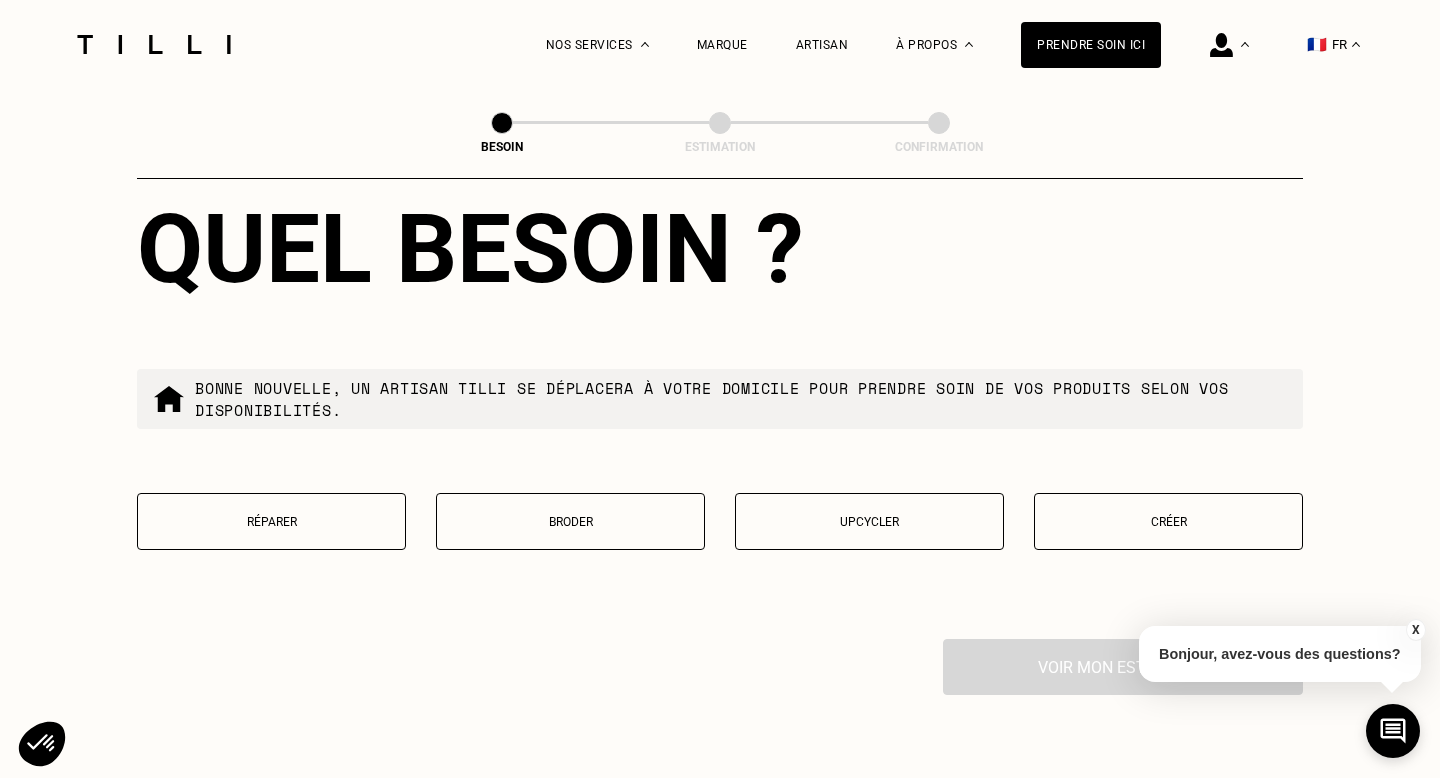 type on "75010" 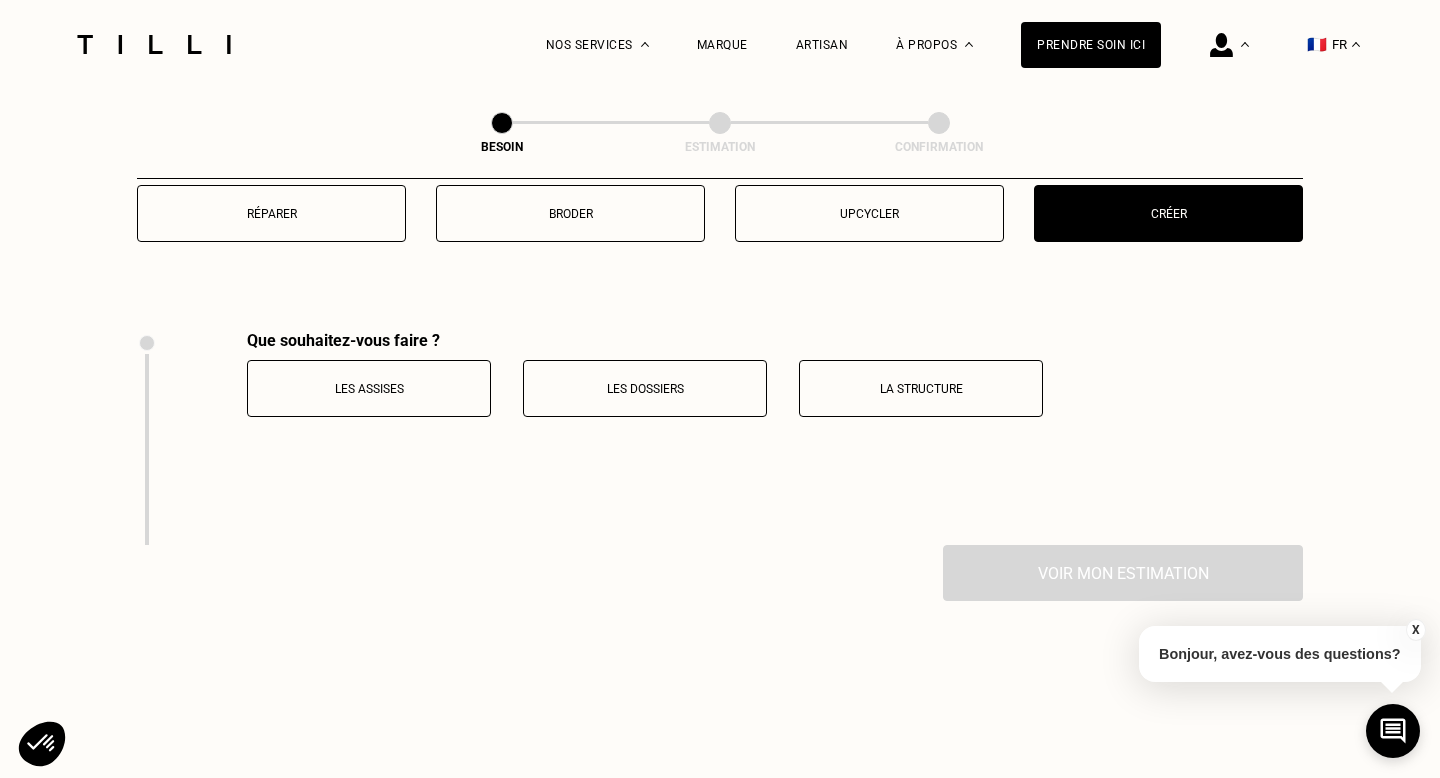 scroll, scrollTop: 2671, scrollLeft: 0, axis: vertical 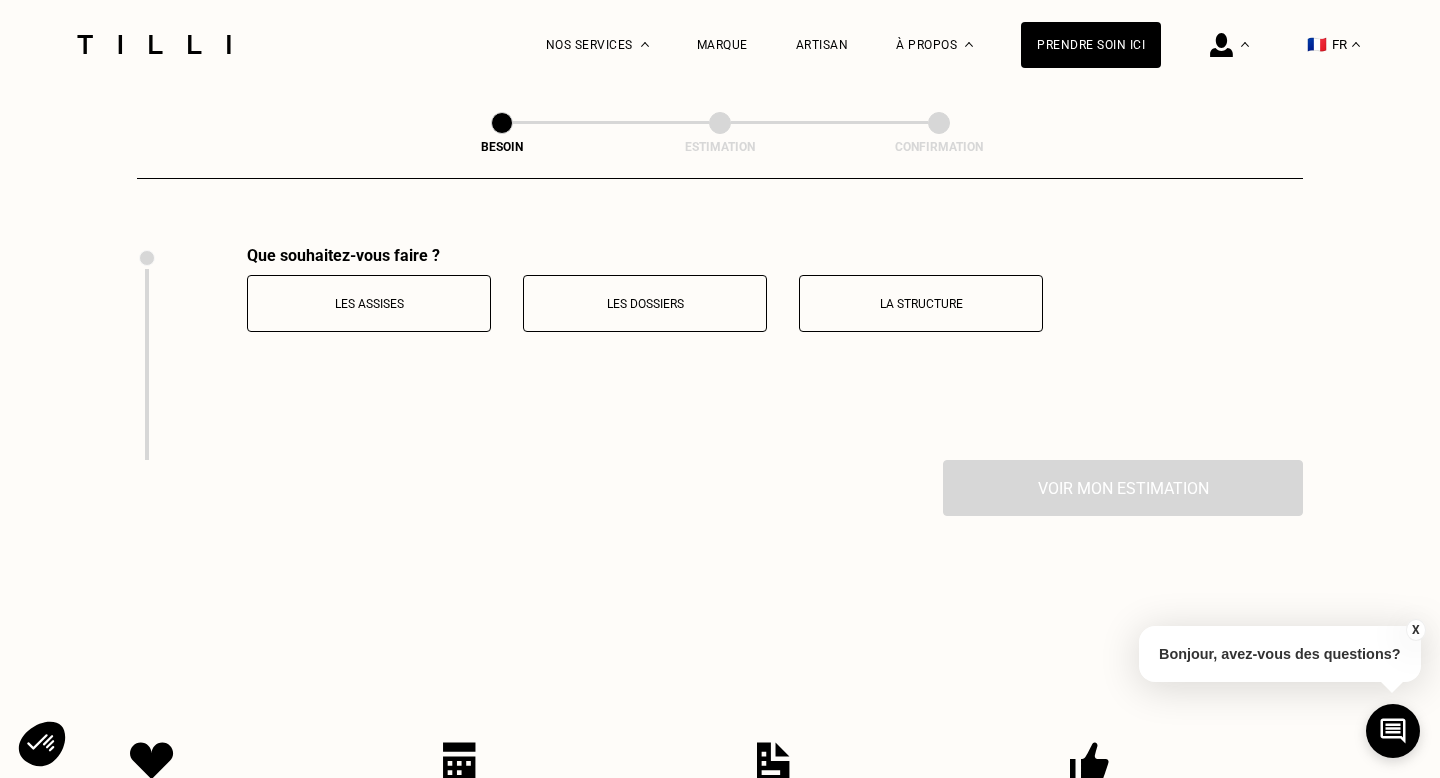 click on "La structure" at bounding box center [921, 303] 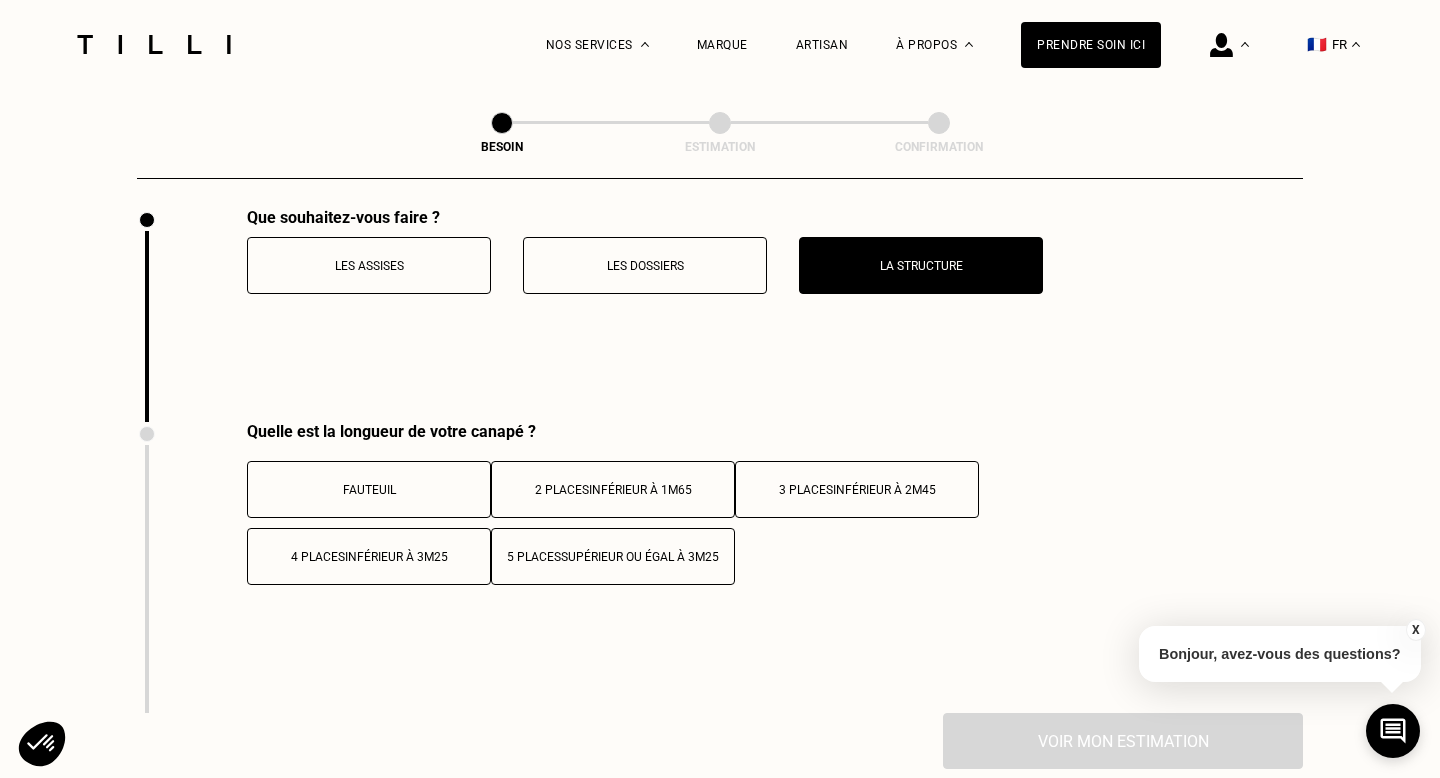 scroll, scrollTop: 2711, scrollLeft: 0, axis: vertical 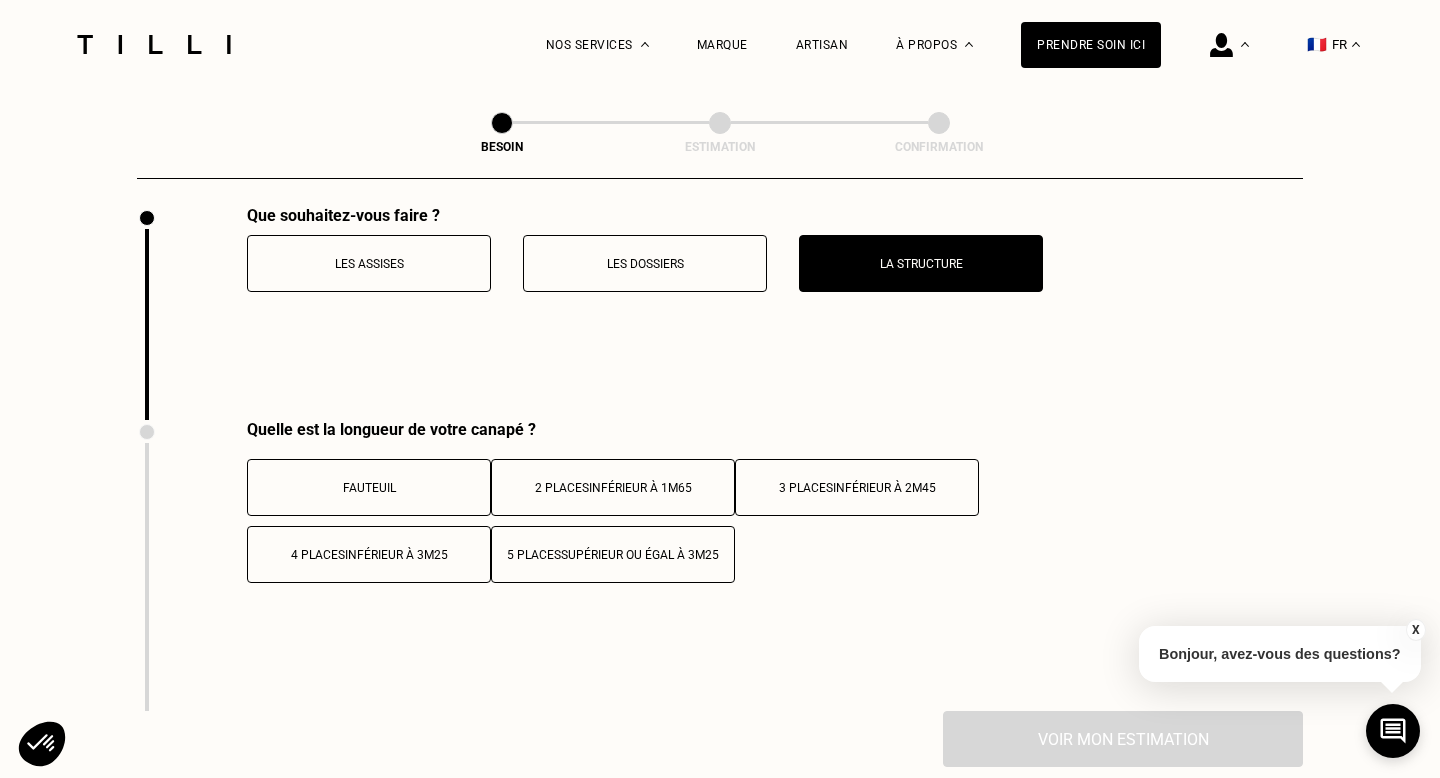 click on "supérieur ou égal à 3m25" at bounding box center [640, 555] 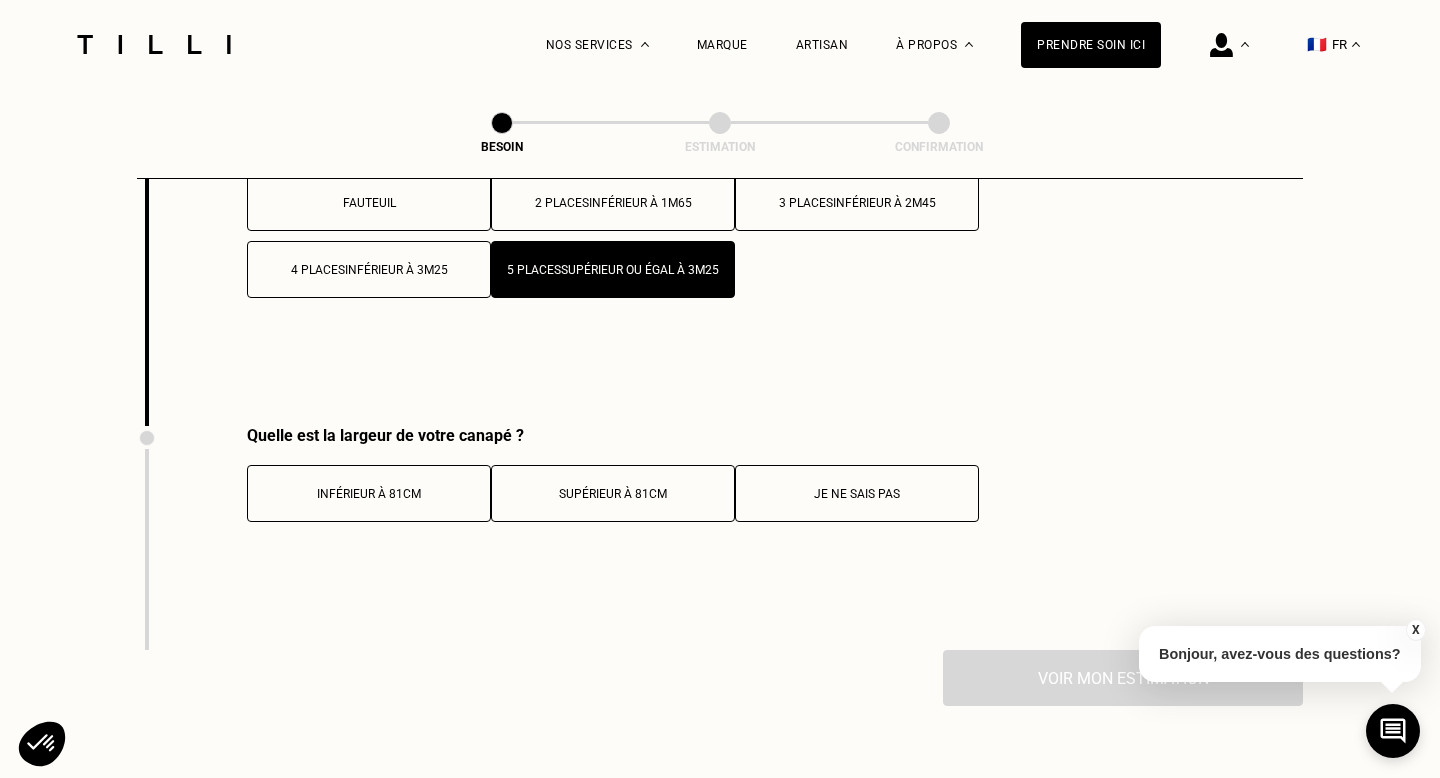 scroll, scrollTop: 2995, scrollLeft: 0, axis: vertical 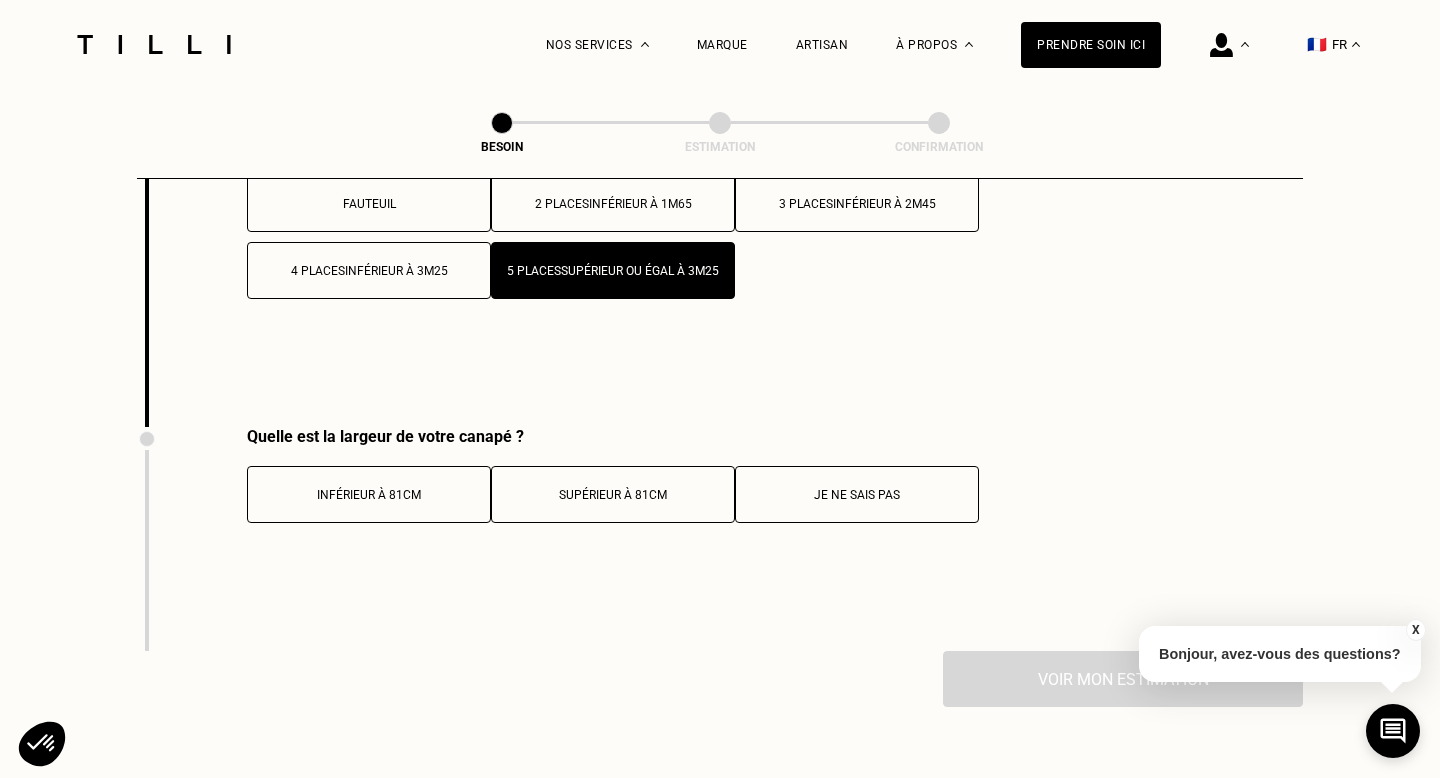 click on "Inférieur à 81cm" at bounding box center (369, 494) 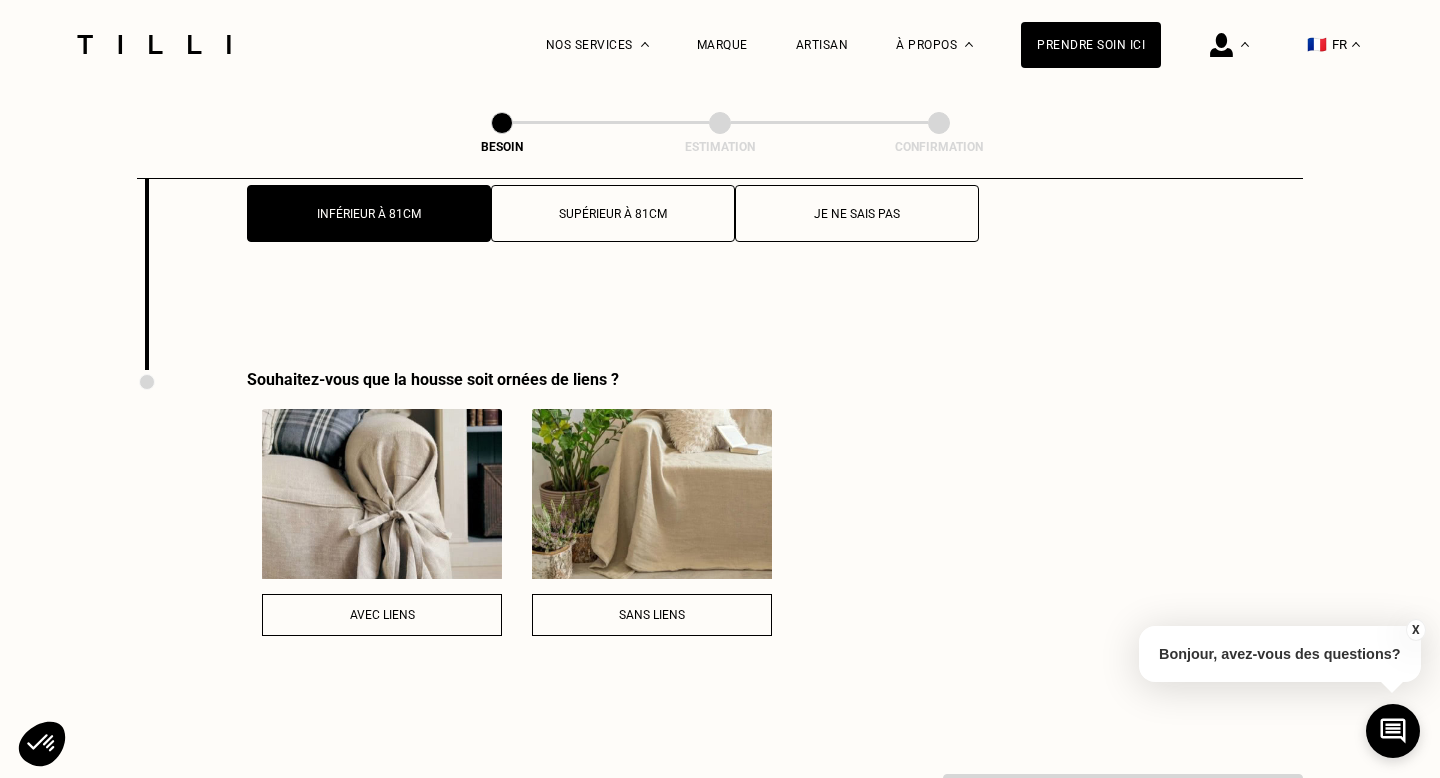 scroll, scrollTop: 3279, scrollLeft: 0, axis: vertical 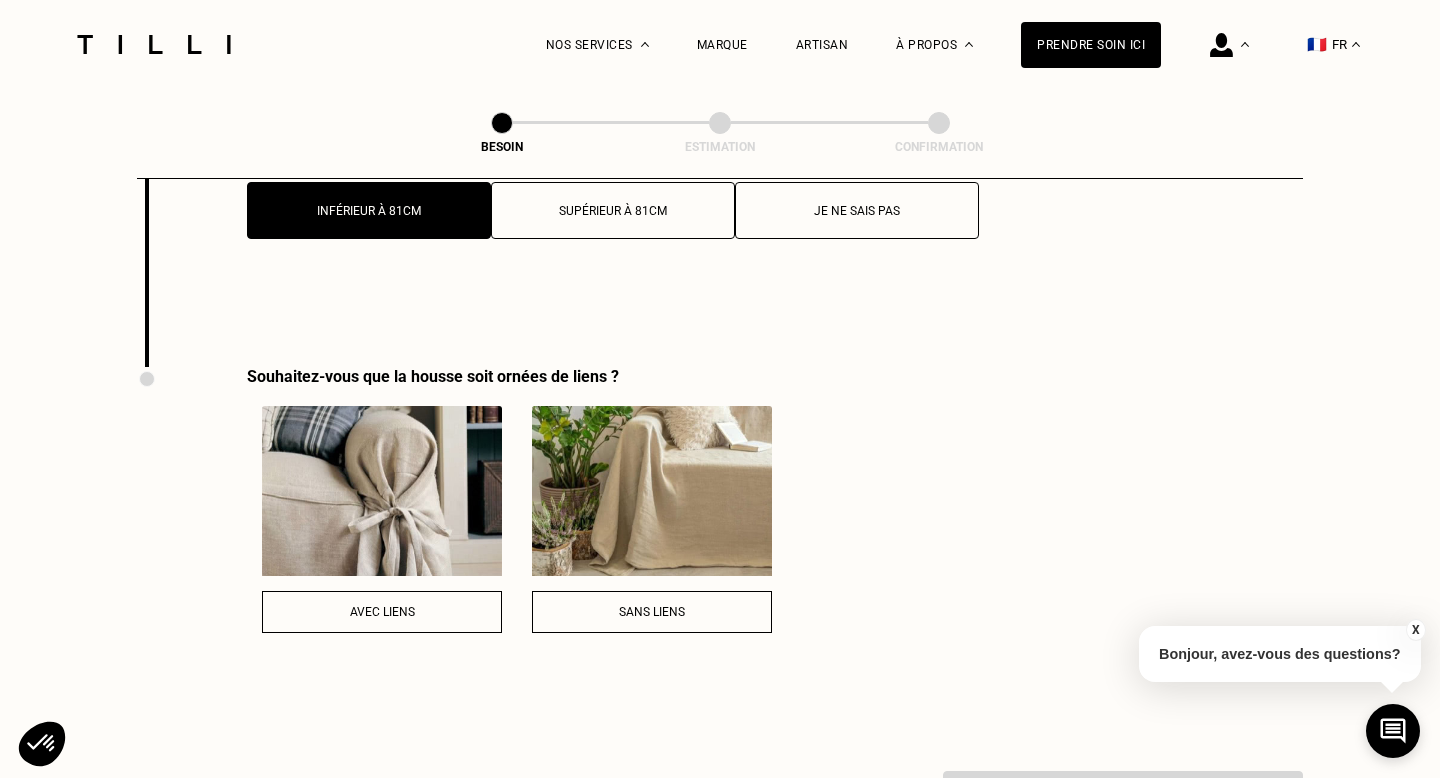 click on "Sans liens" at bounding box center (652, 612) 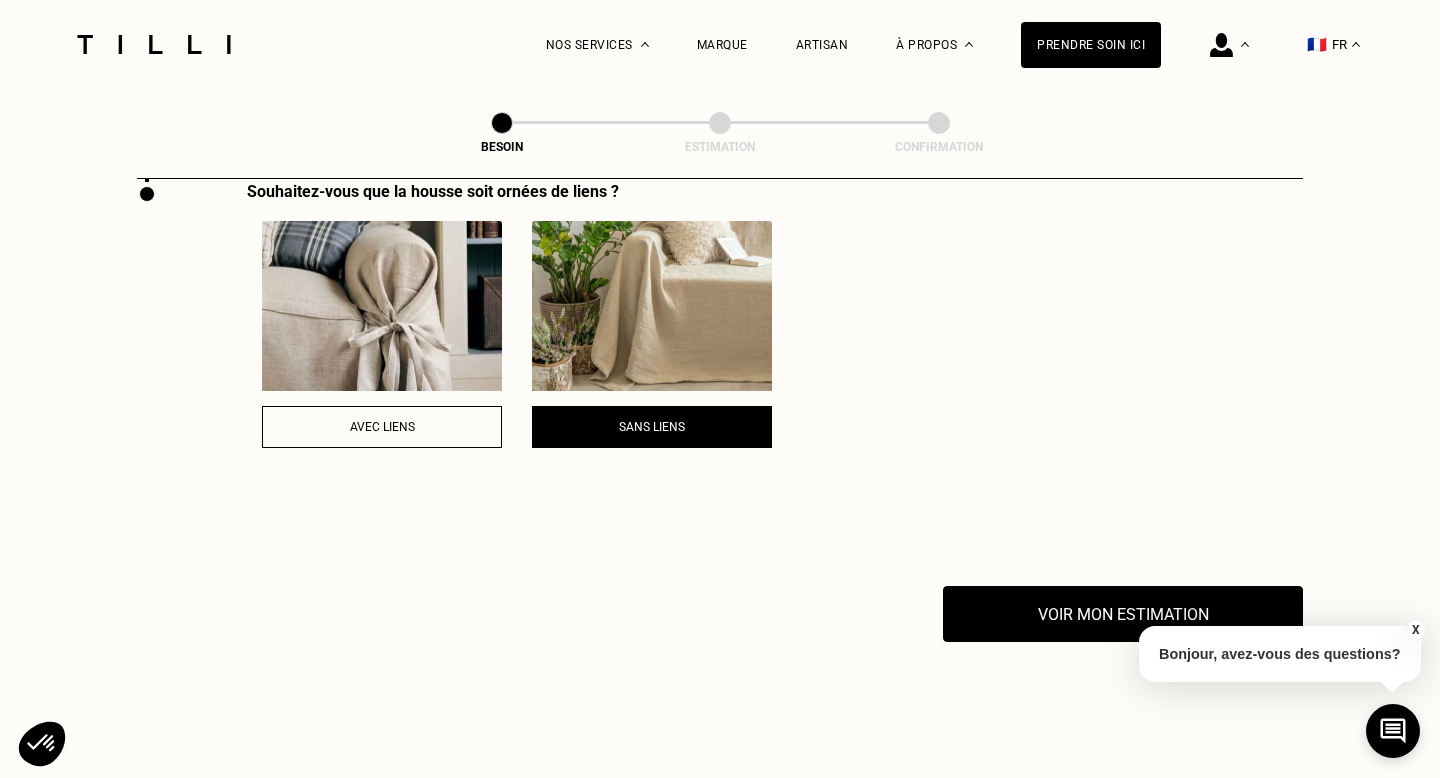 scroll, scrollTop: 3556, scrollLeft: 0, axis: vertical 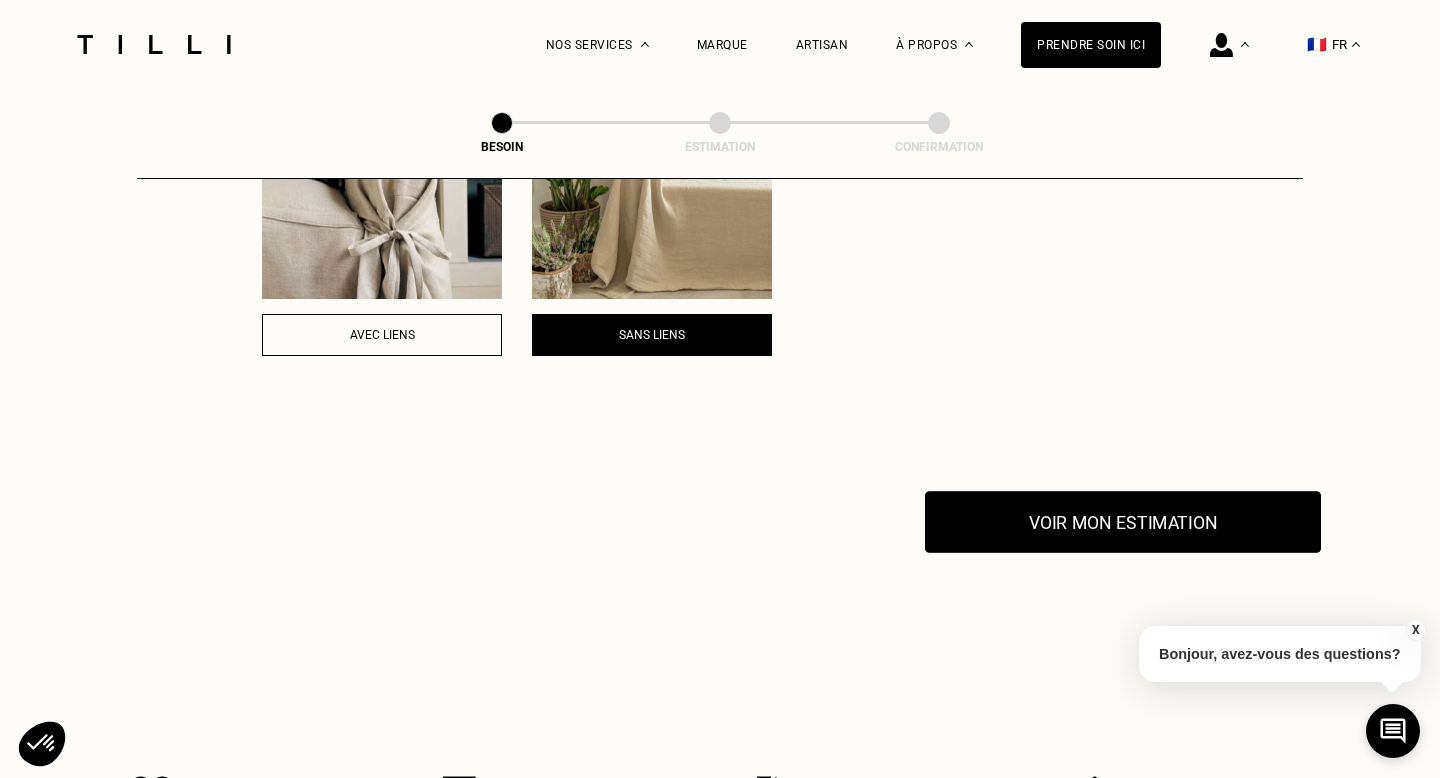 click on "Voir mon estimation" at bounding box center (1123, 522) 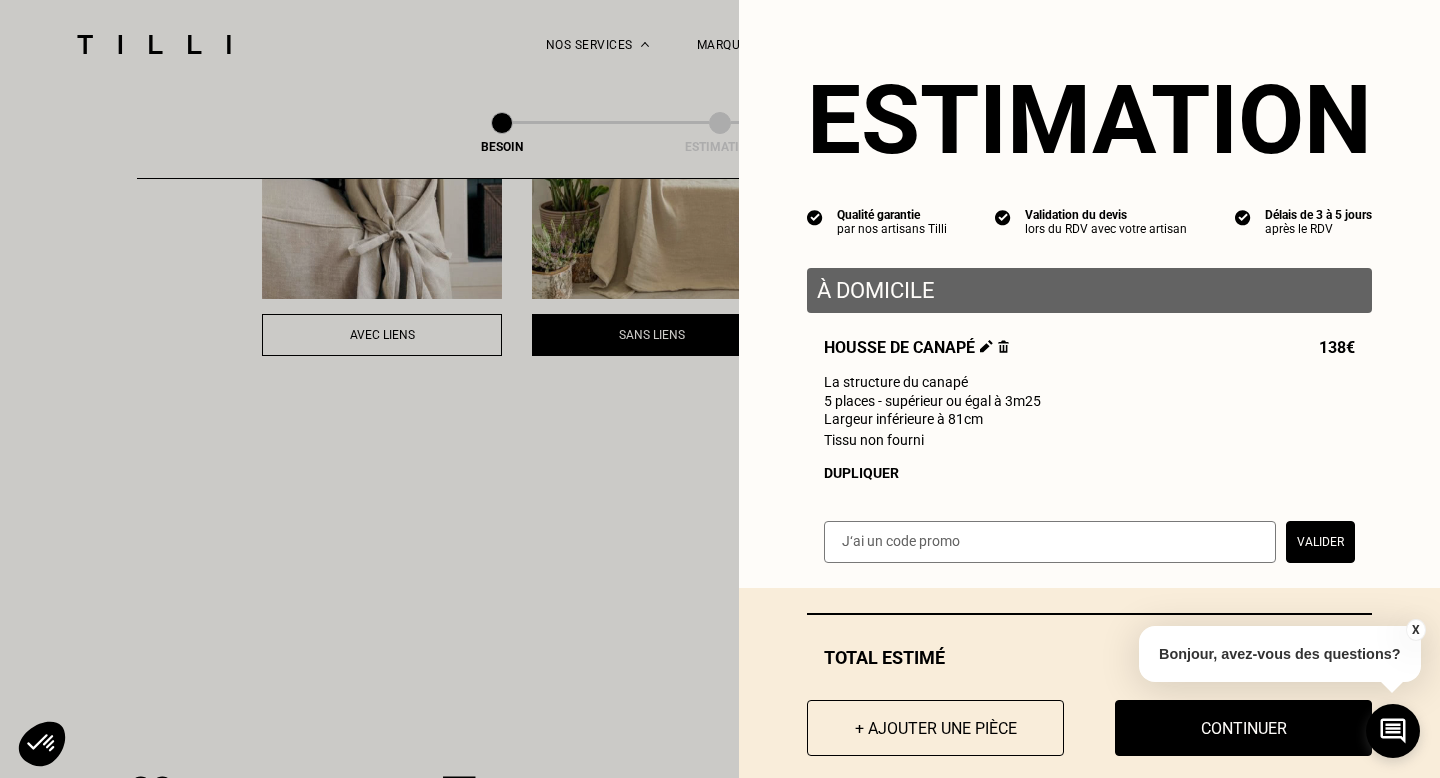 scroll, scrollTop: 31, scrollLeft: 0, axis: vertical 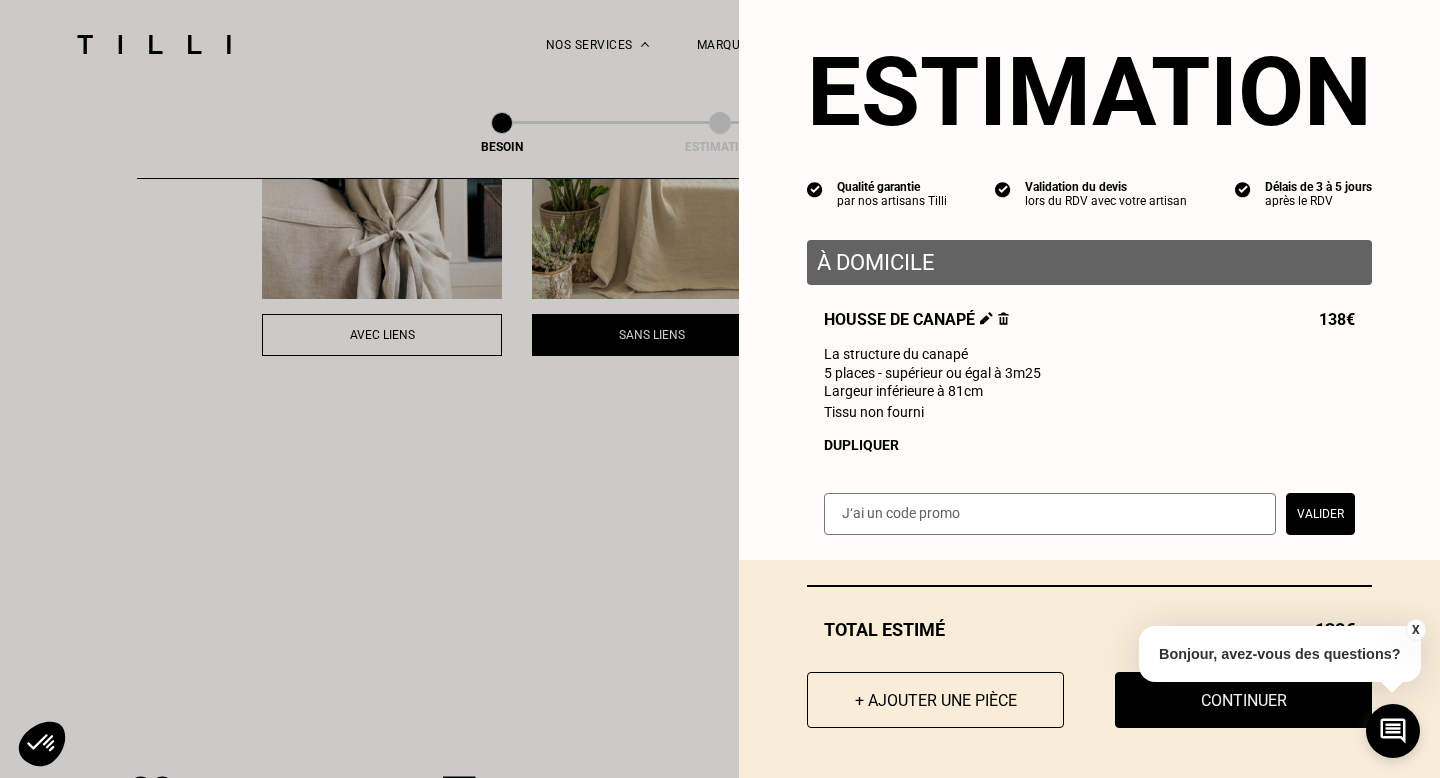 click on "X Bonjour, avez-vous des questions?" at bounding box center (1280, 651) 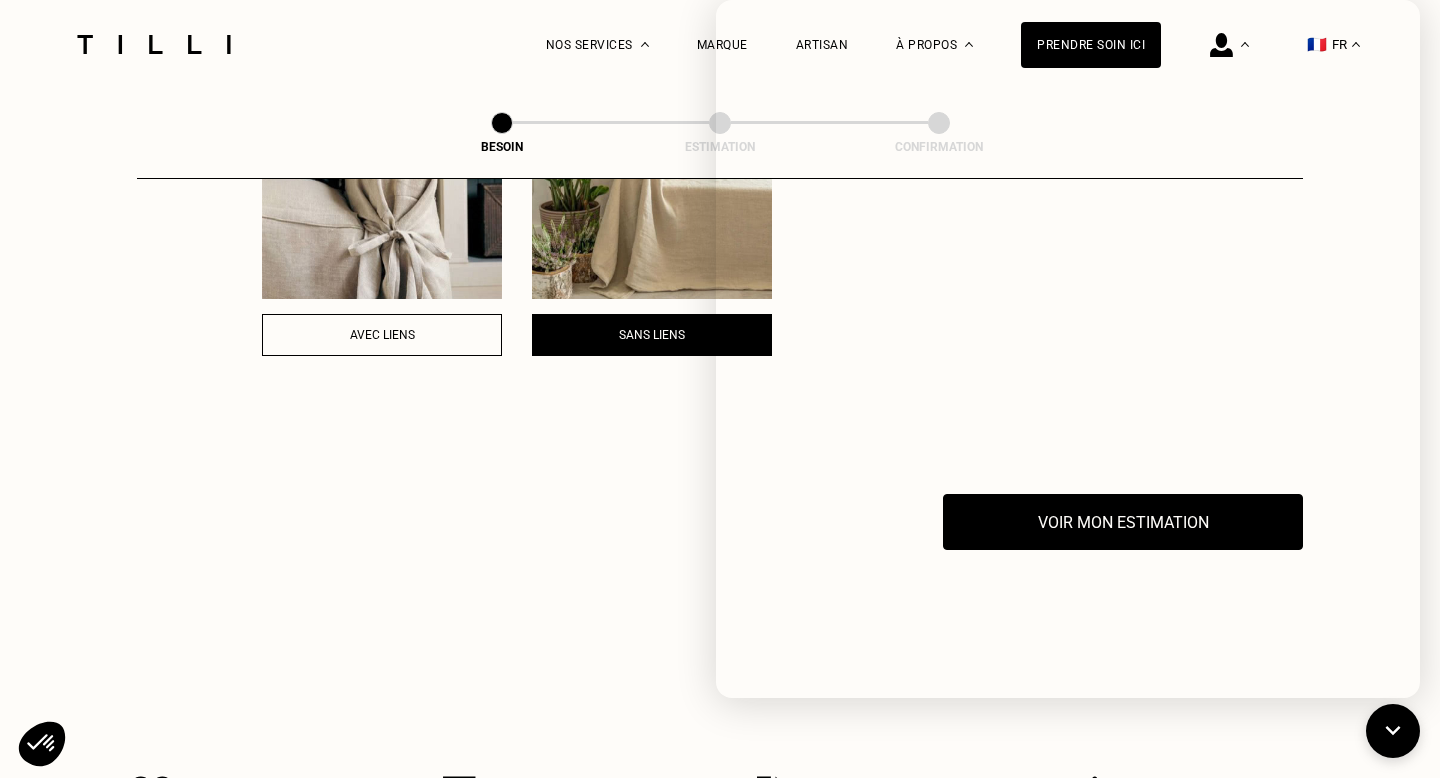 click on "Avec liens Sans liens" at bounding box center [652, 269] 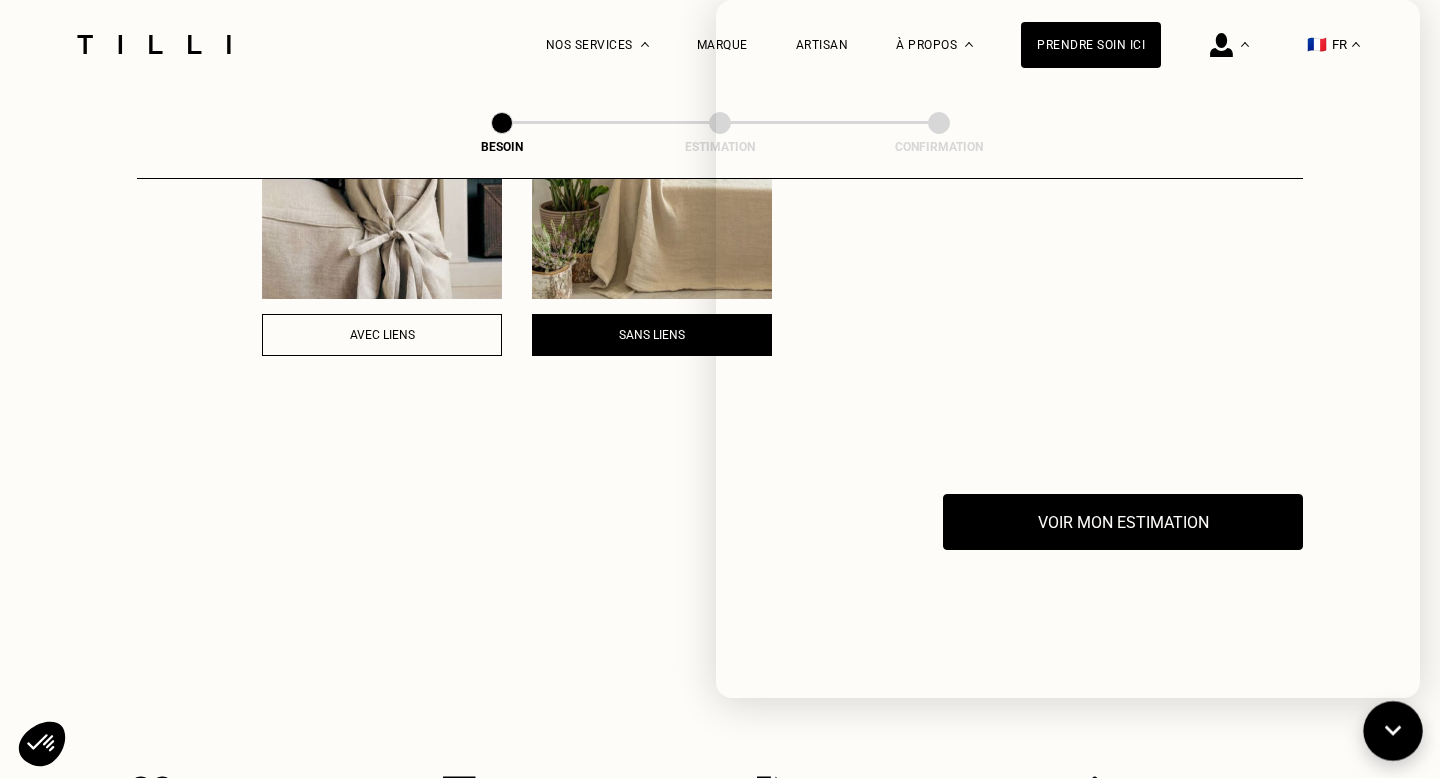 click 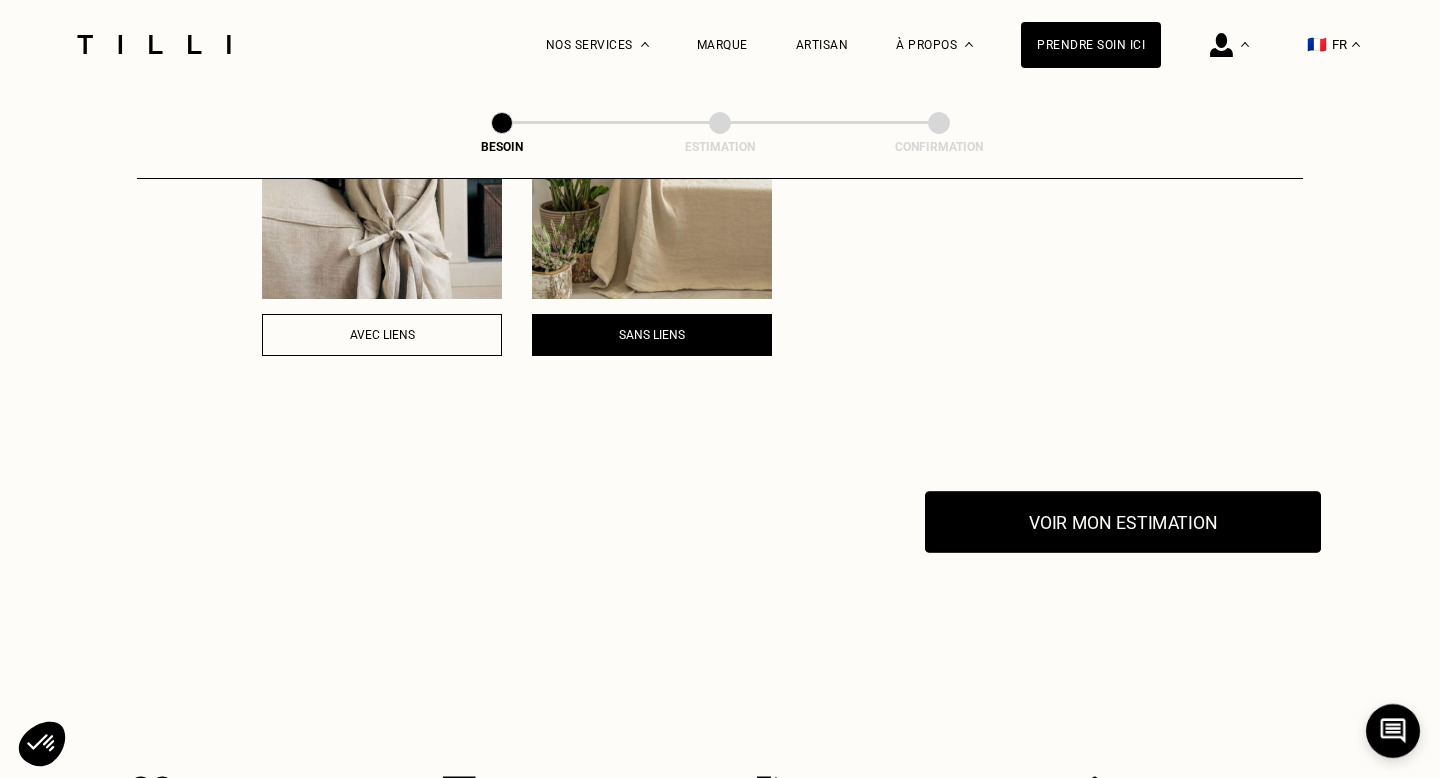 click on "Voir mon estimation" at bounding box center [1123, 522] 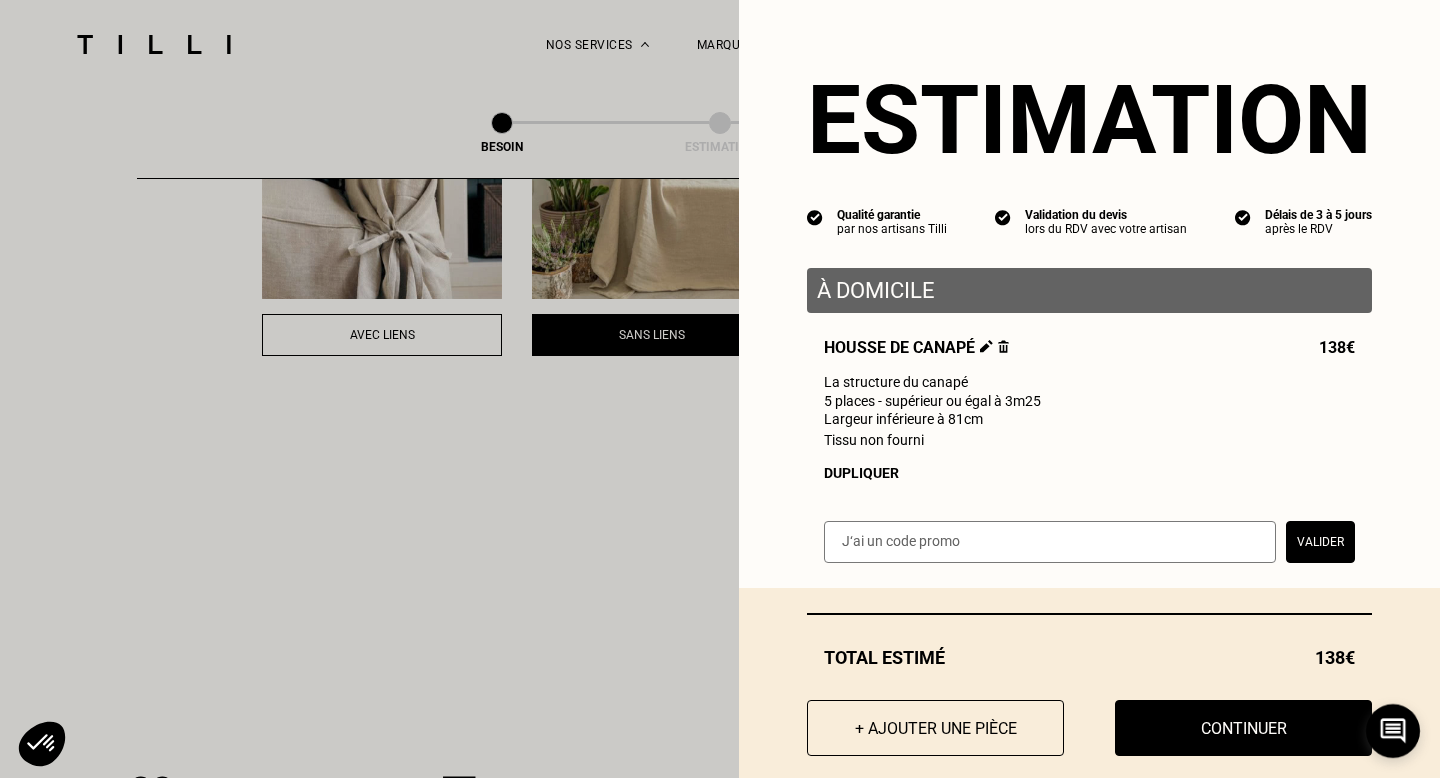 scroll, scrollTop: 31, scrollLeft: 0, axis: vertical 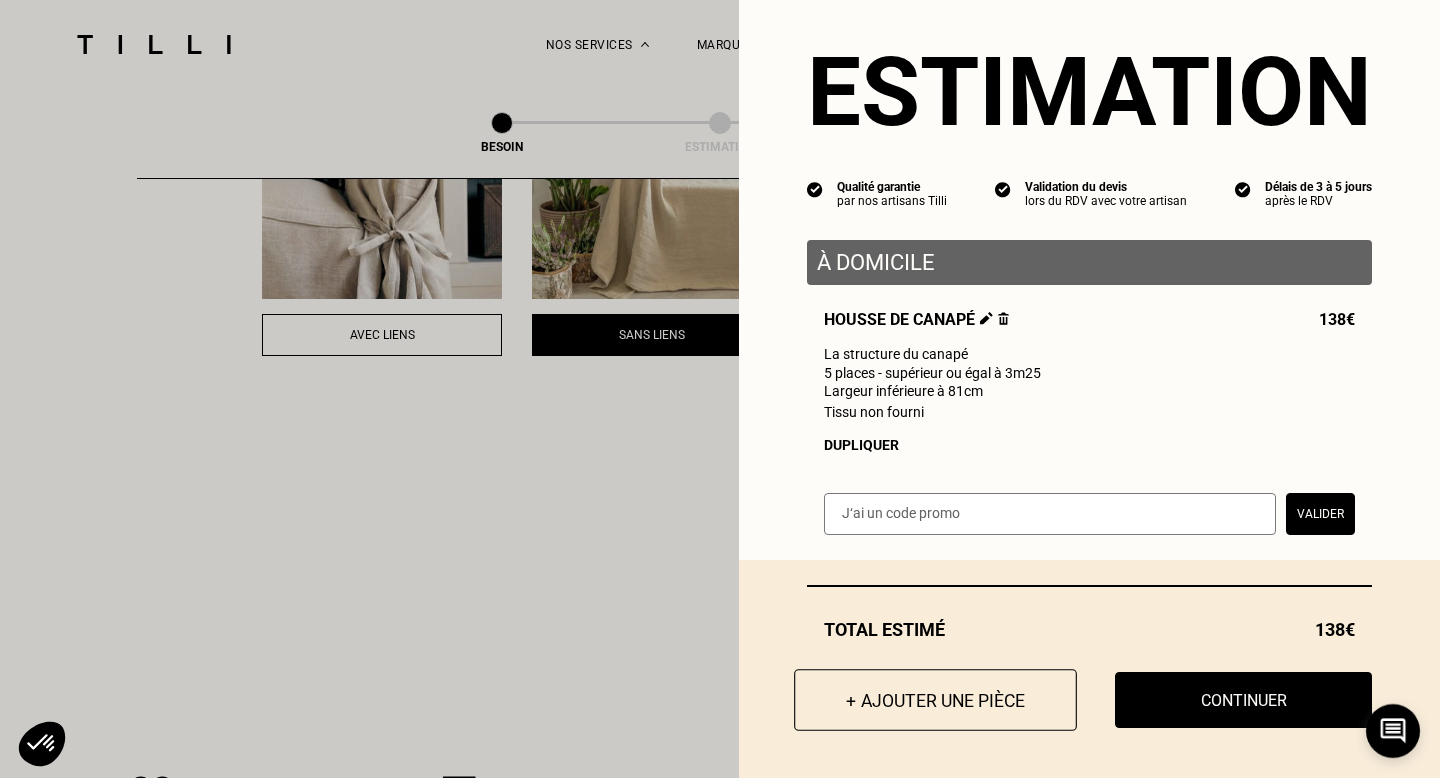 click on "+ Ajouter une pièce" at bounding box center [935, 700] 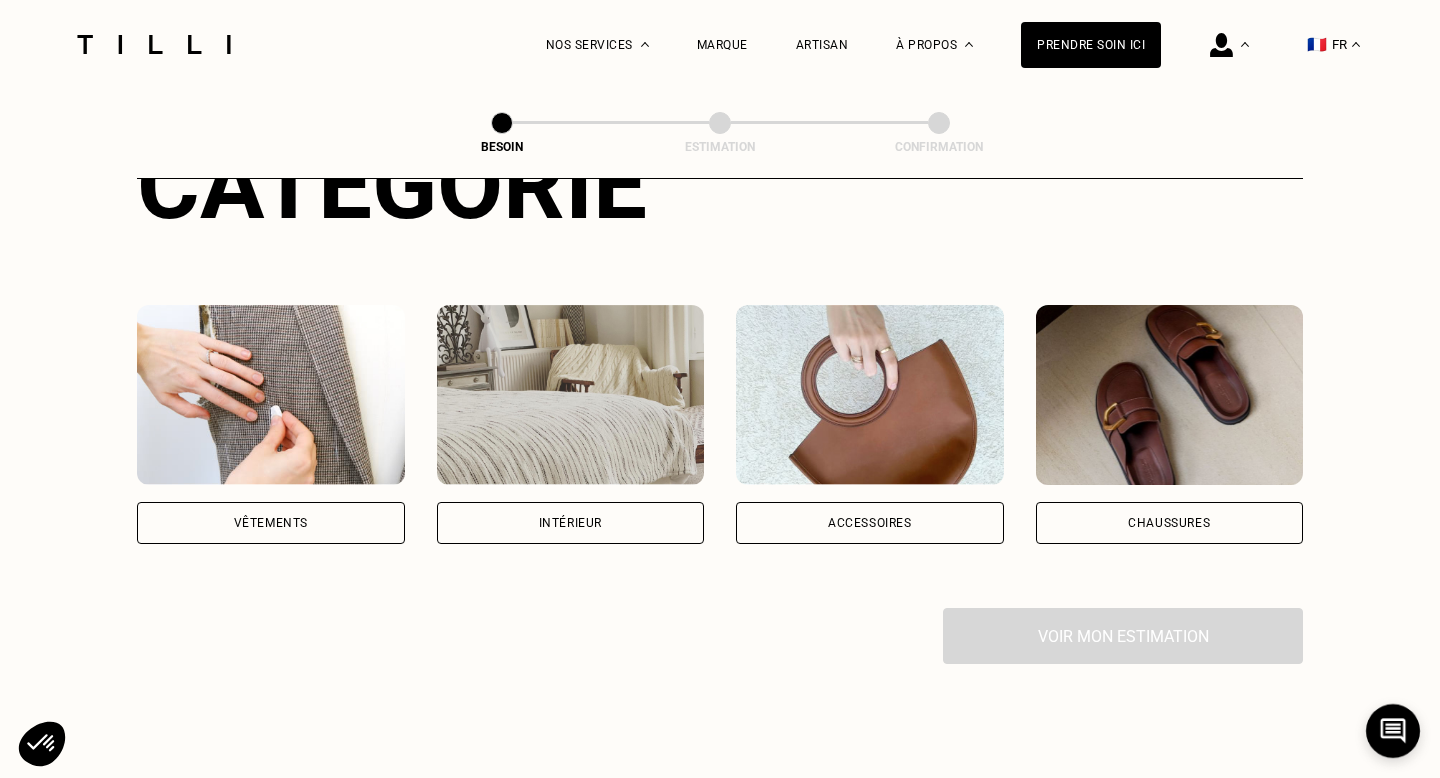 scroll, scrollTop: 309, scrollLeft: 0, axis: vertical 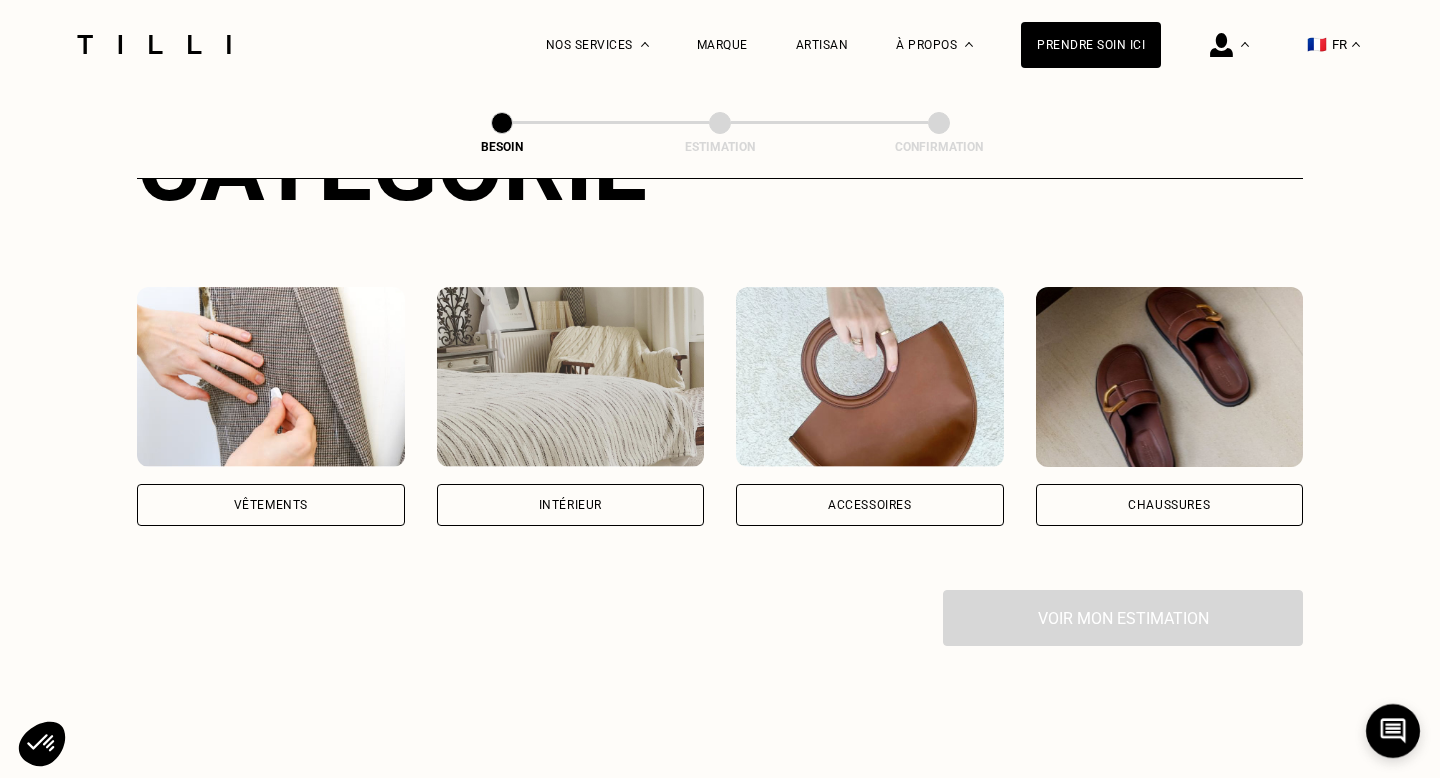 click on "Intérieur" at bounding box center [571, 505] 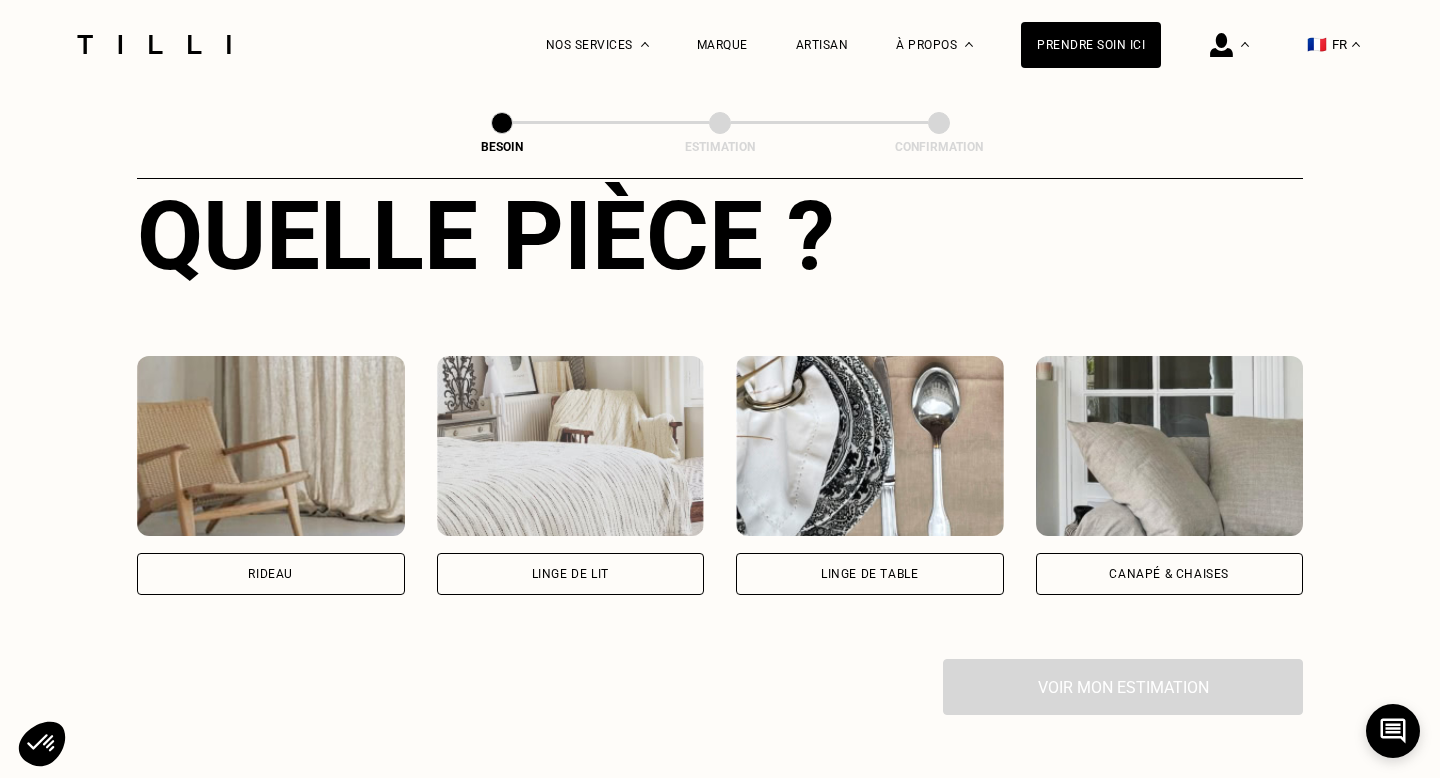 scroll, scrollTop: 806, scrollLeft: 0, axis: vertical 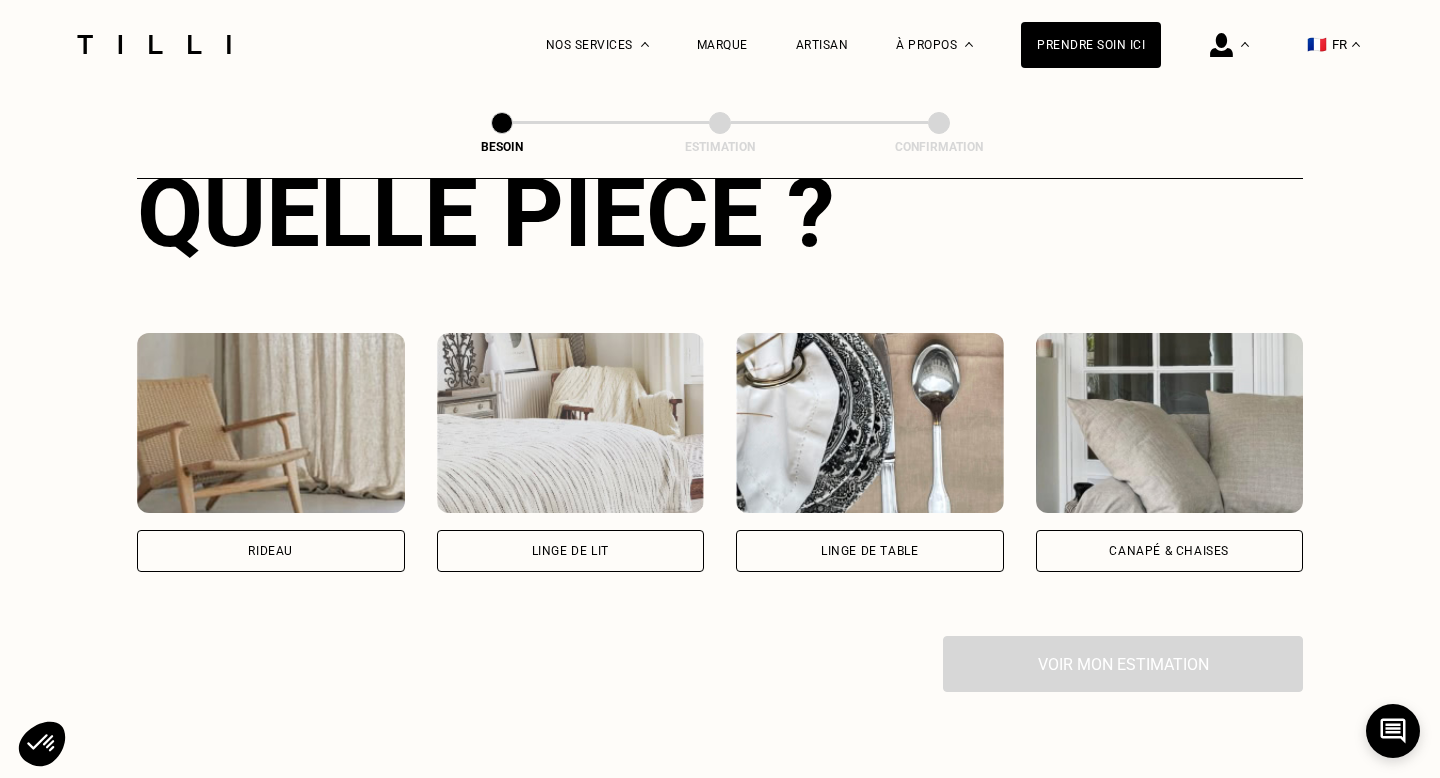 click on "Rideau" at bounding box center (271, 551) 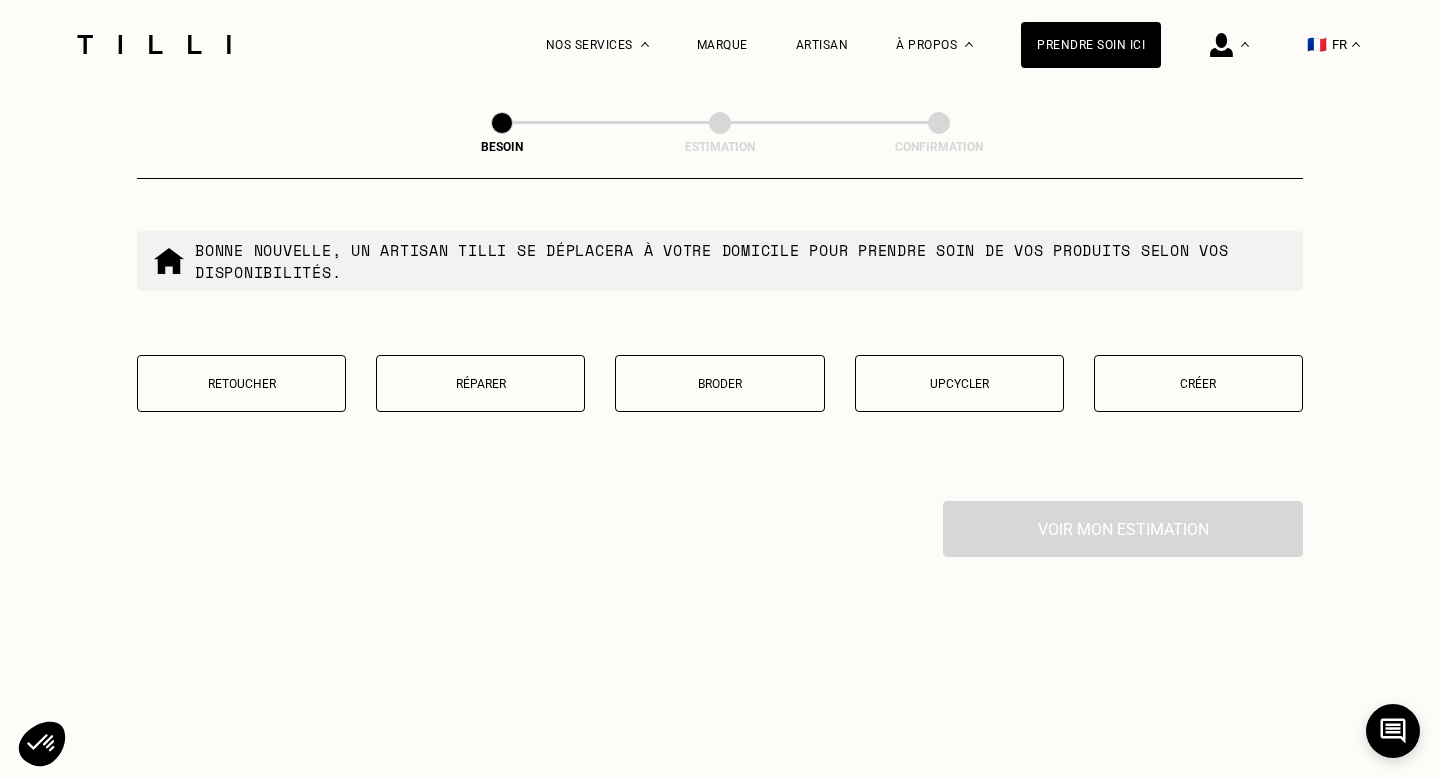 scroll, scrollTop: 1929, scrollLeft: 0, axis: vertical 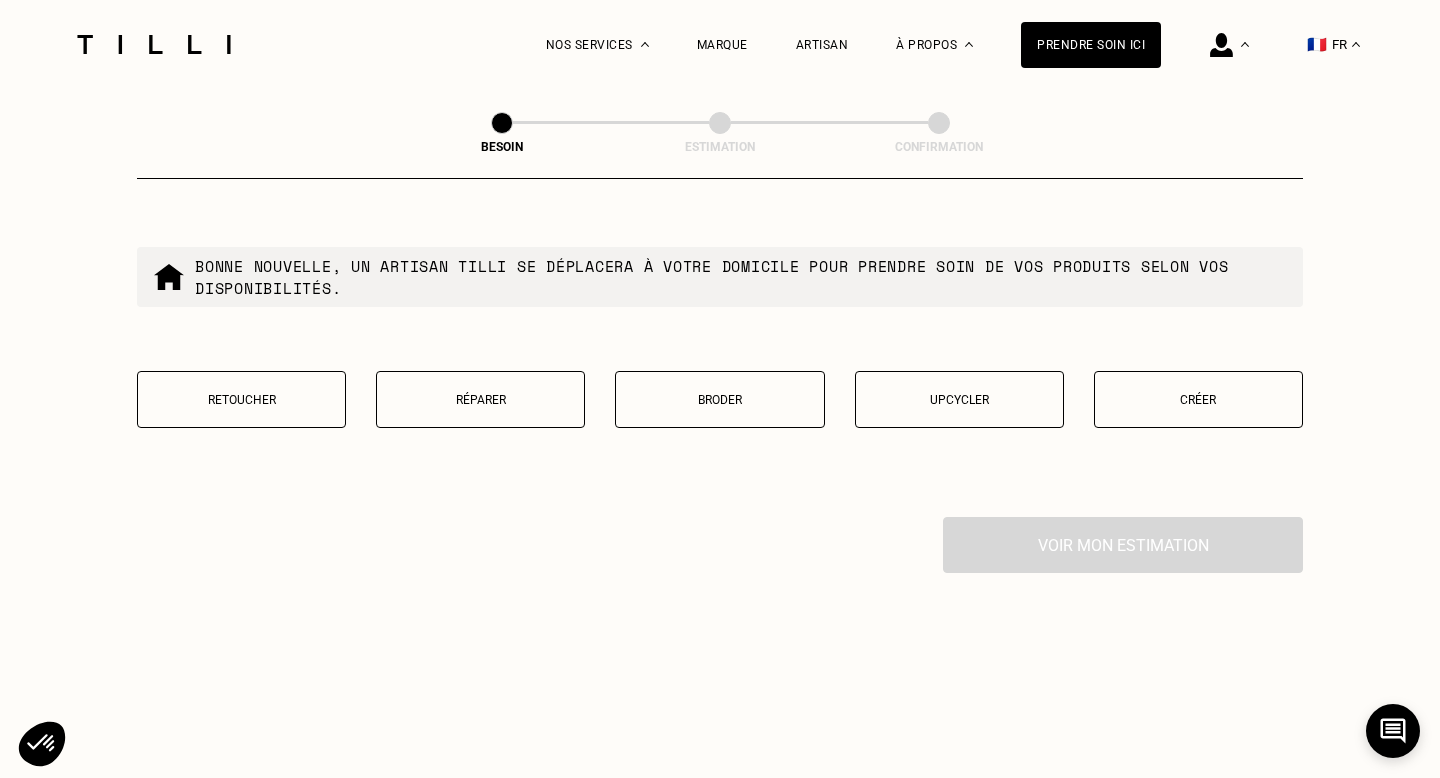 click on "Retoucher" at bounding box center [241, 399] 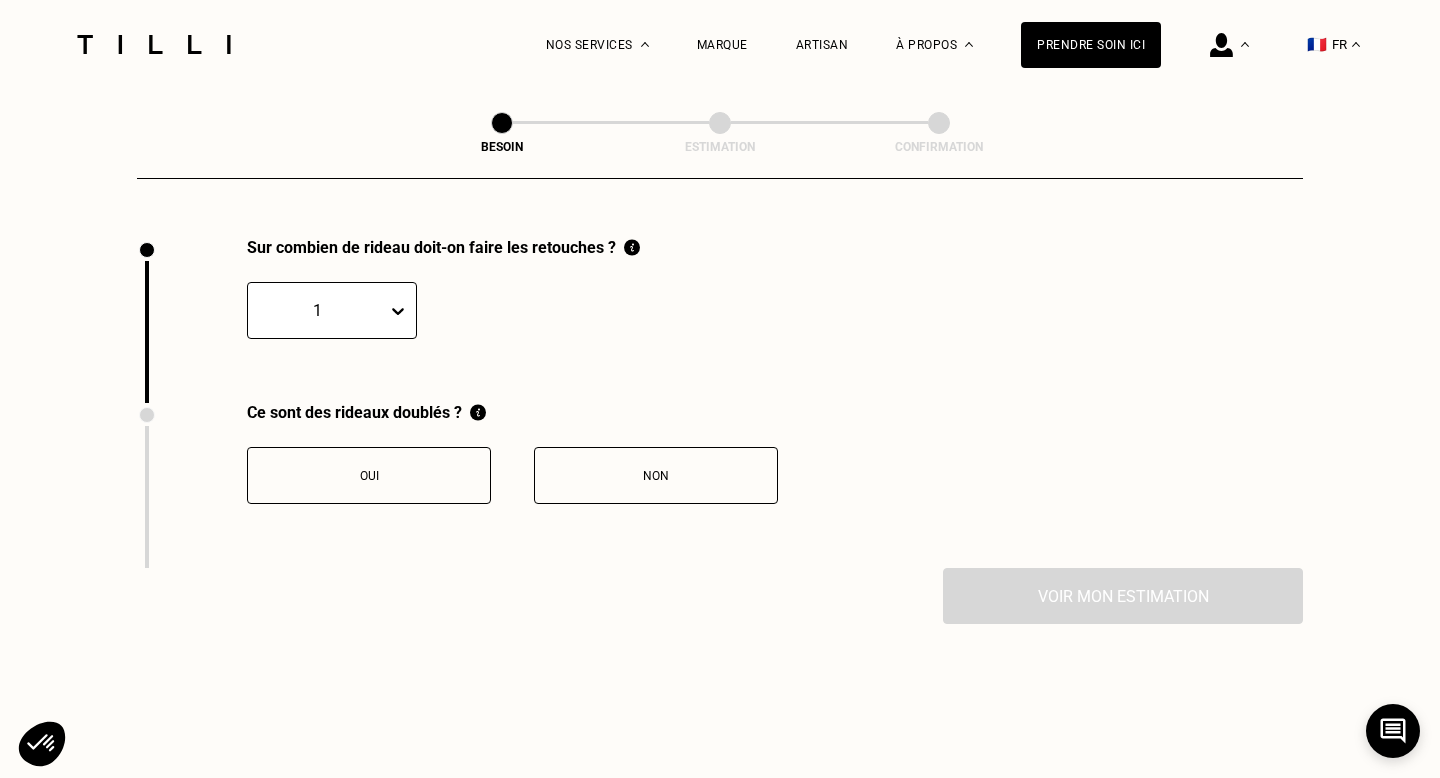 scroll, scrollTop: 2213, scrollLeft: 0, axis: vertical 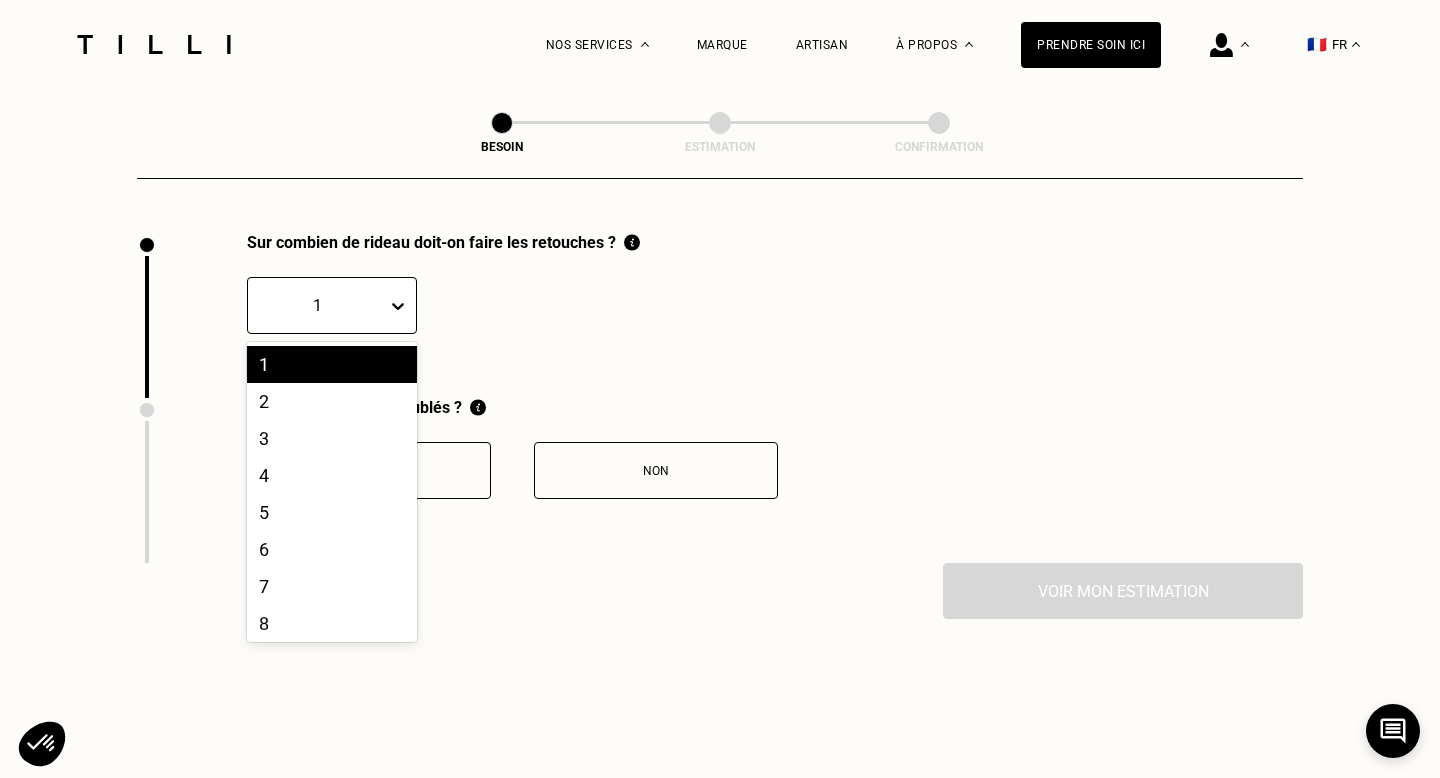 click at bounding box center [317, 305] 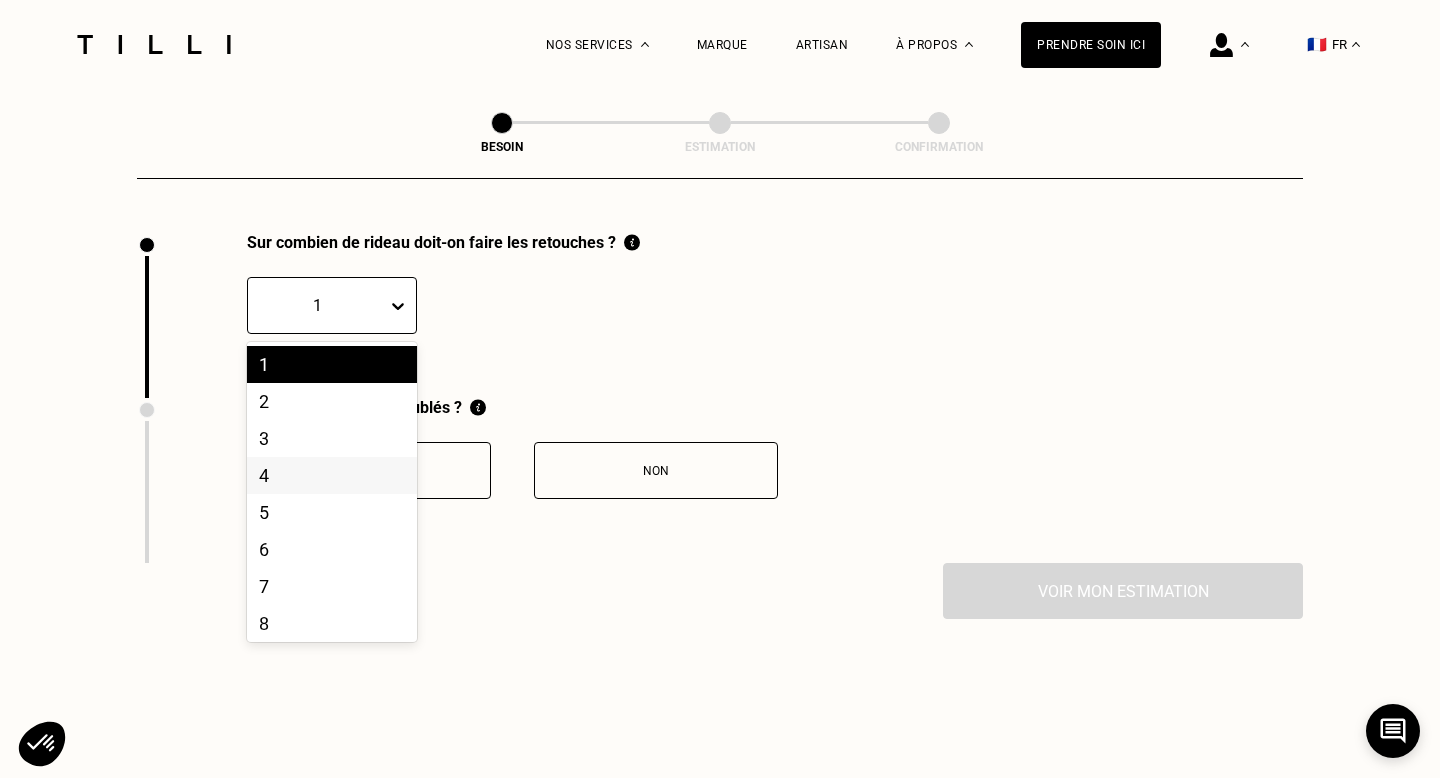 click on "4" at bounding box center (332, 475) 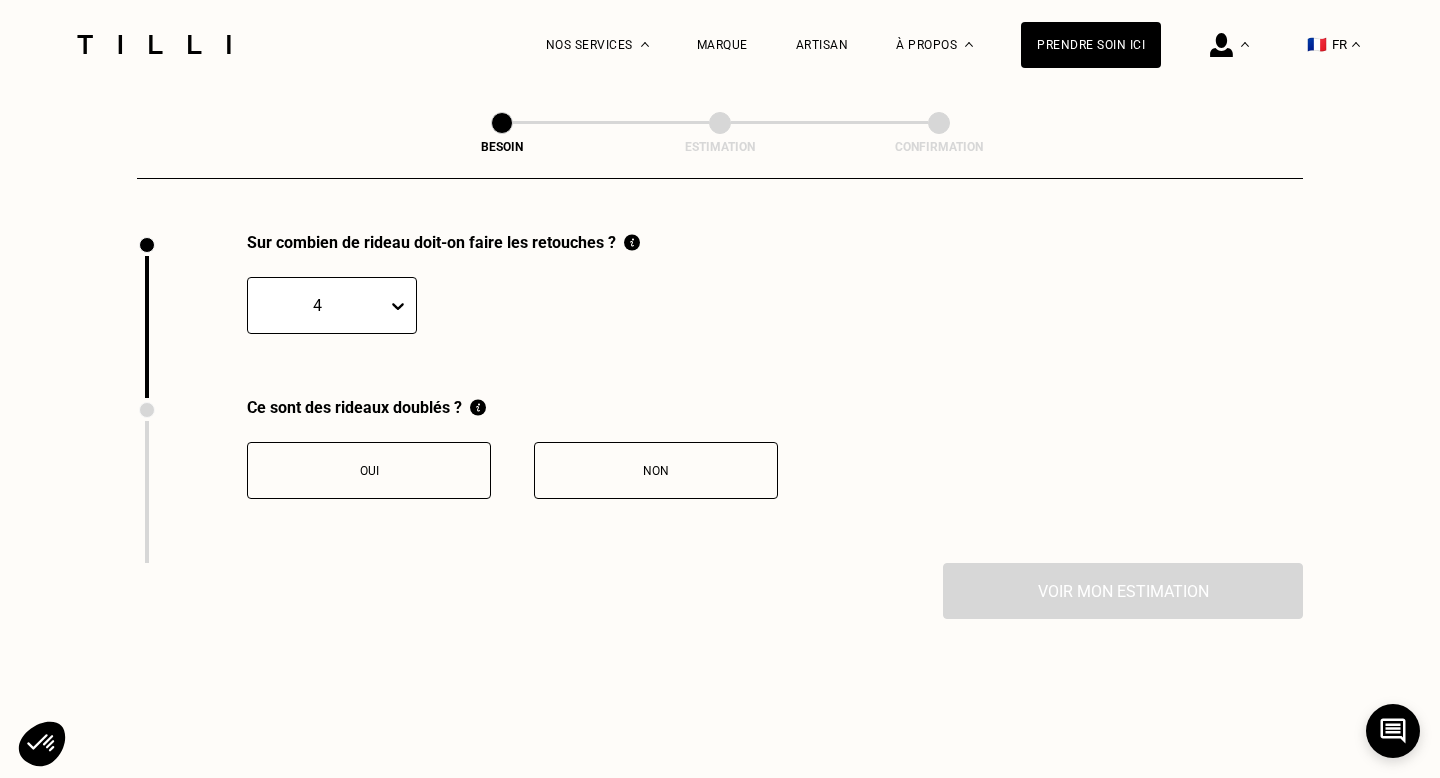 click on "Non" at bounding box center (656, 470) 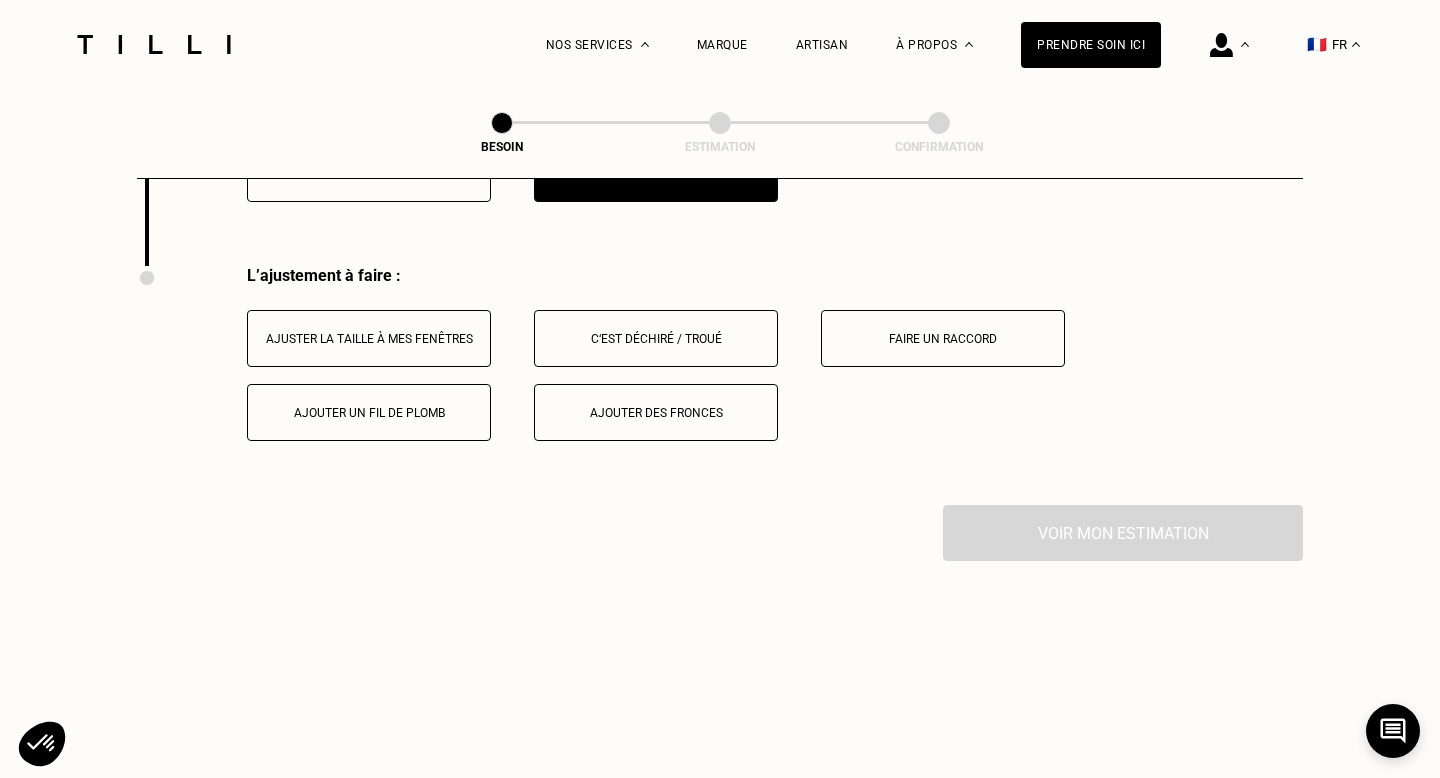 scroll, scrollTop: 2508, scrollLeft: 0, axis: vertical 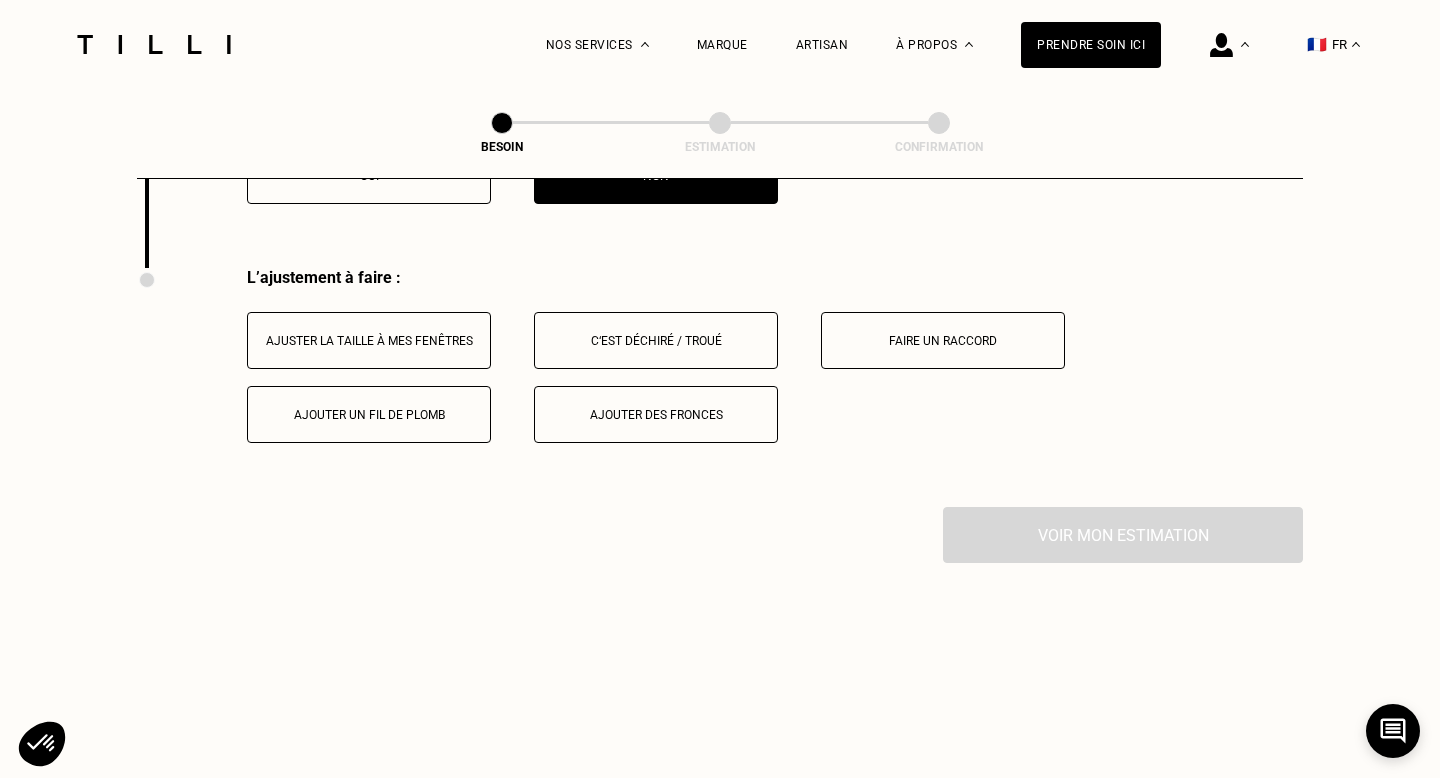 click on "Faire un raccord" at bounding box center [943, 341] 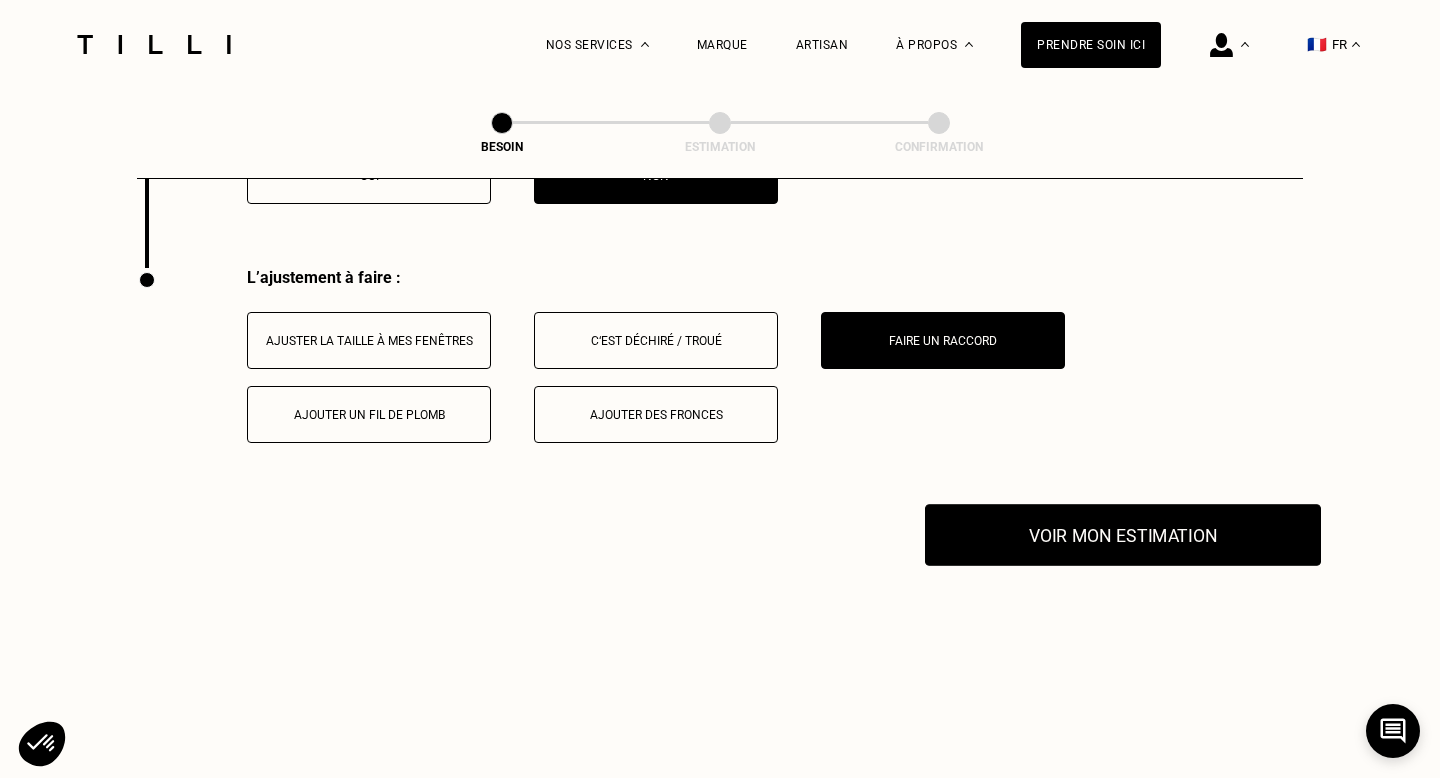 click on "Voir mon estimation" at bounding box center (1123, 535) 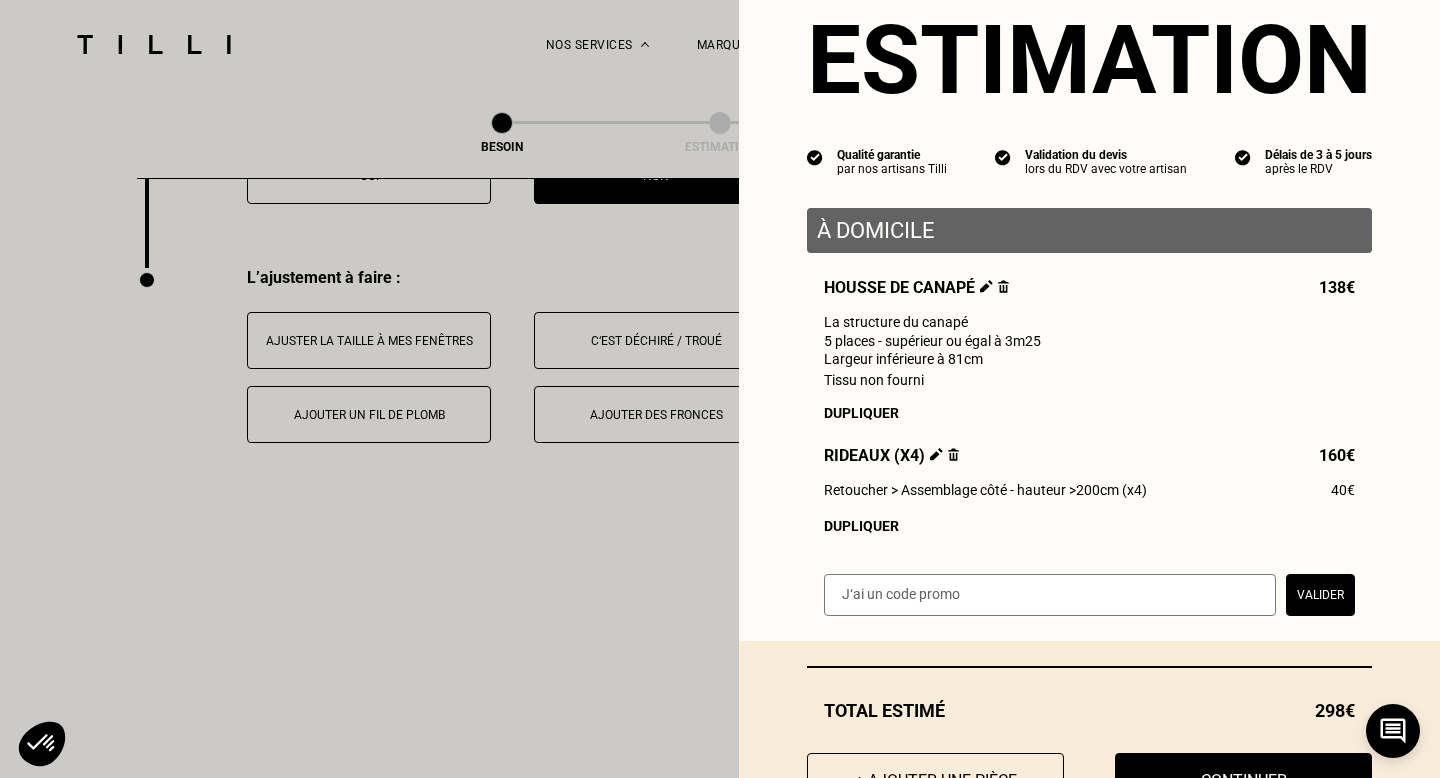 scroll, scrollTop: 80, scrollLeft: 0, axis: vertical 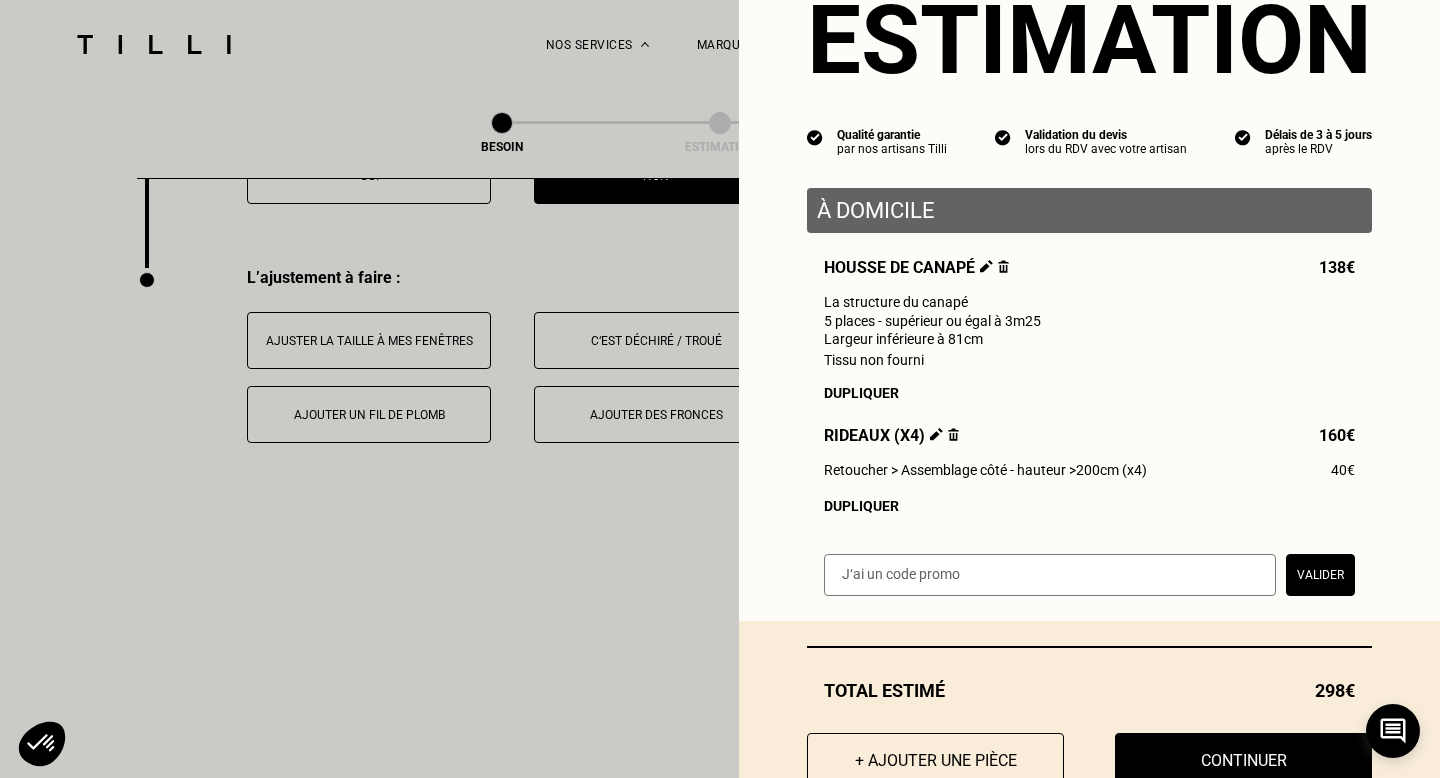 click at bounding box center (953, 434) 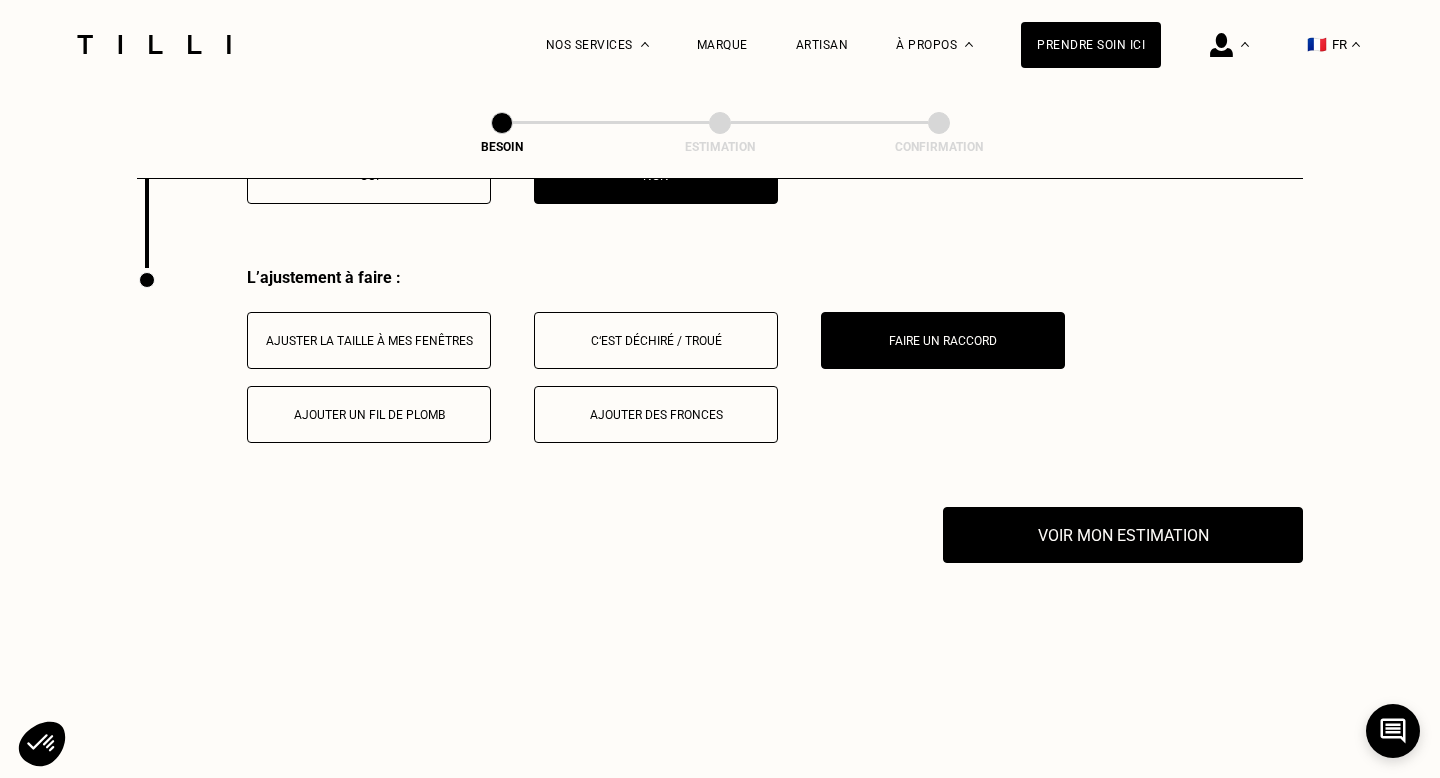 click on "Ajuster la taille à mes fenêtres" at bounding box center [369, 340] 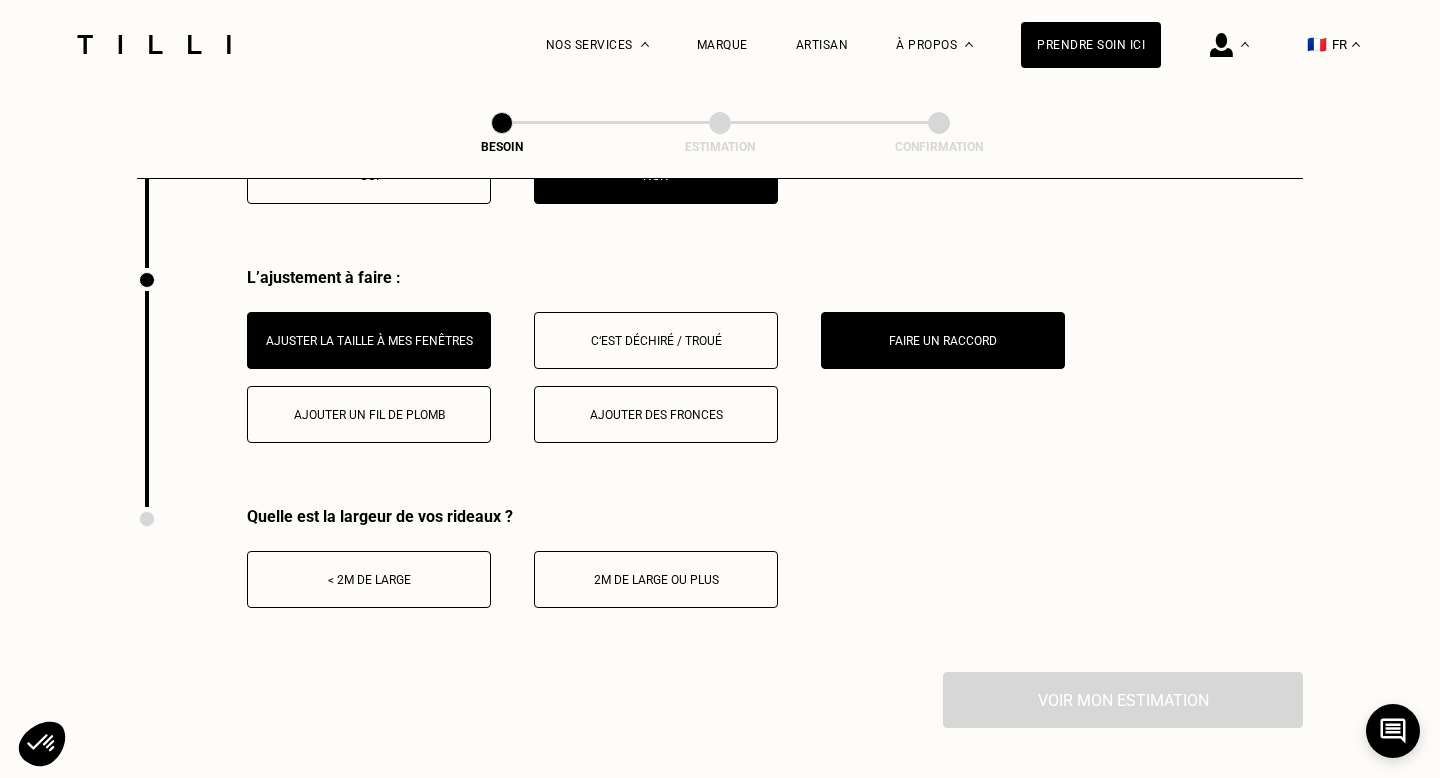 click on "Faire un raccord" at bounding box center (943, 340) 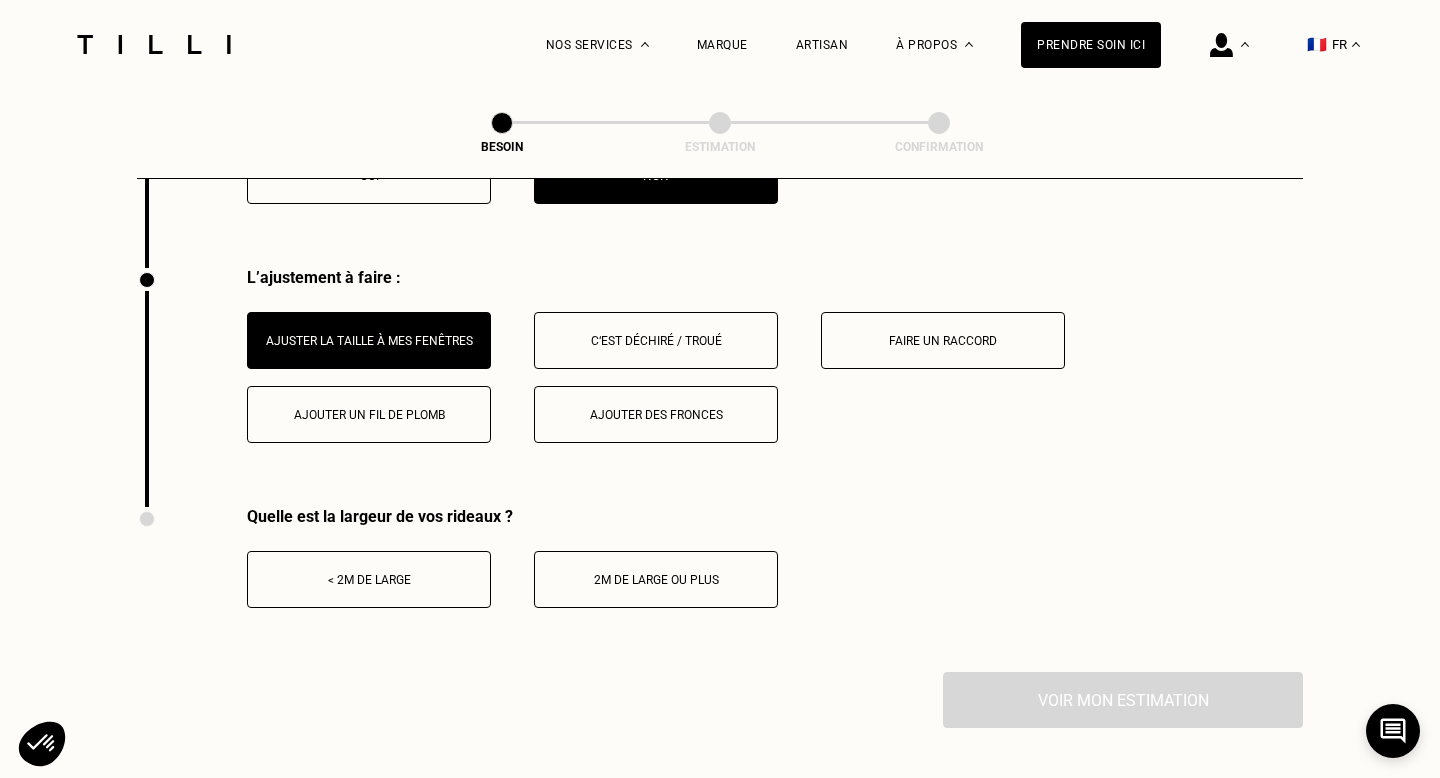 click on "2m de large ou plus" at bounding box center (656, 579) 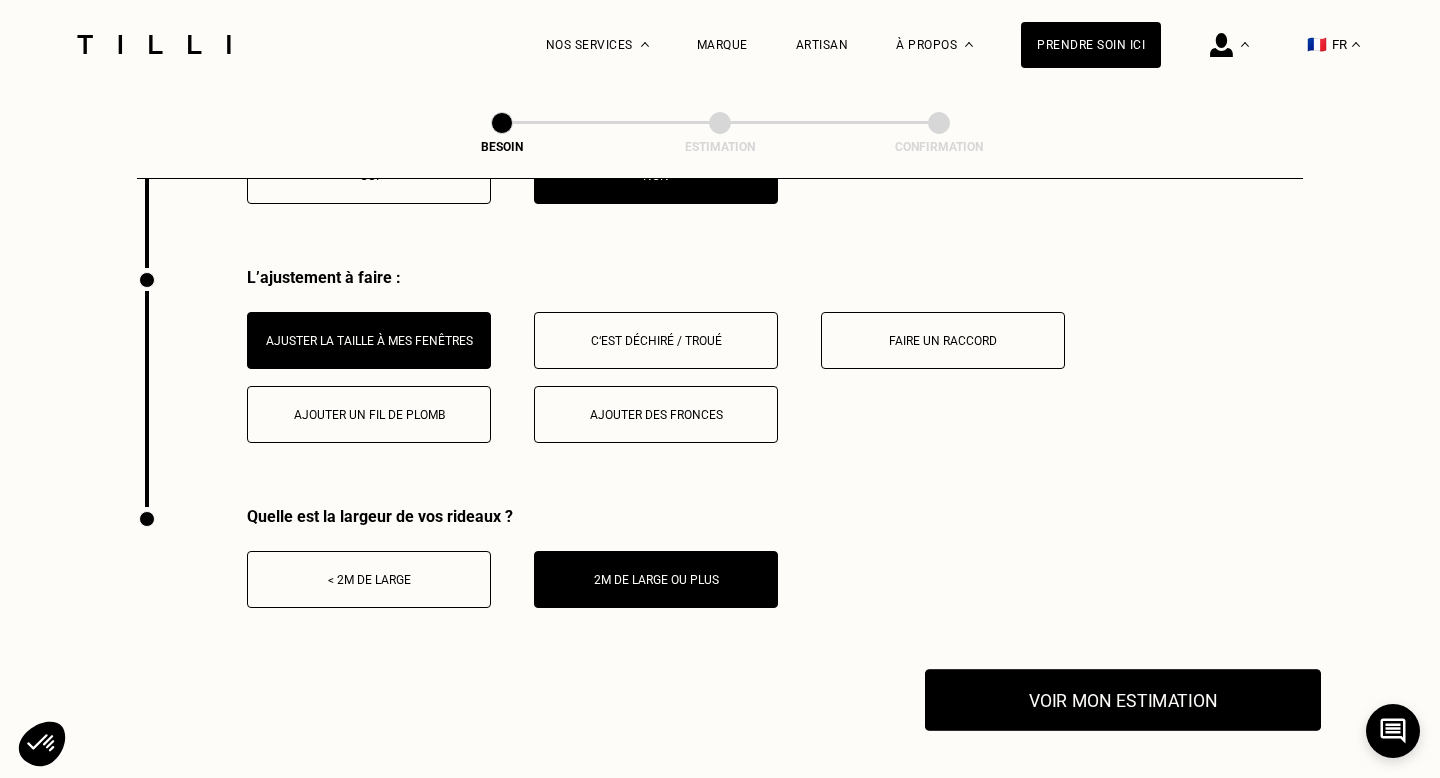 click on "Voir mon estimation" at bounding box center [1123, 700] 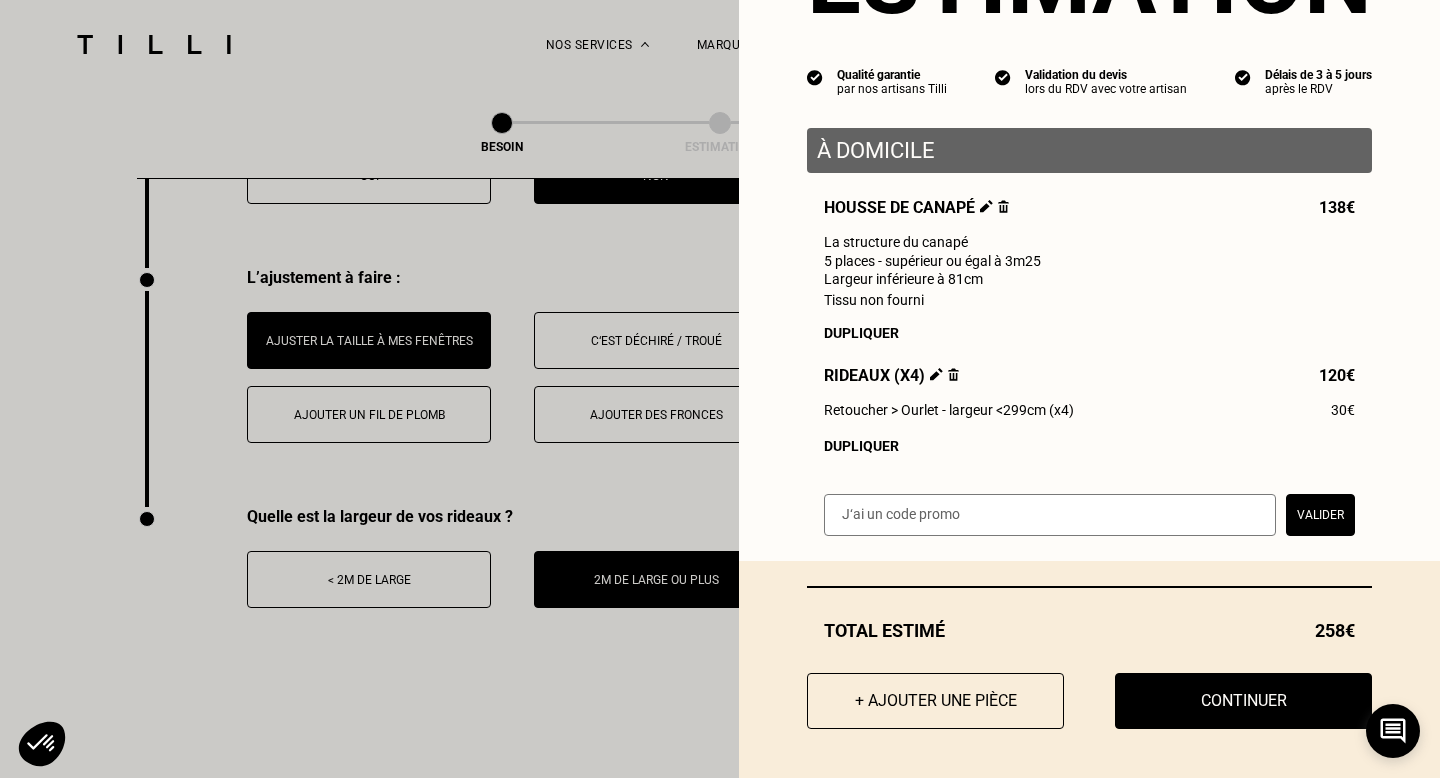 scroll, scrollTop: 144, scrollLeft: 0, axis: vertical 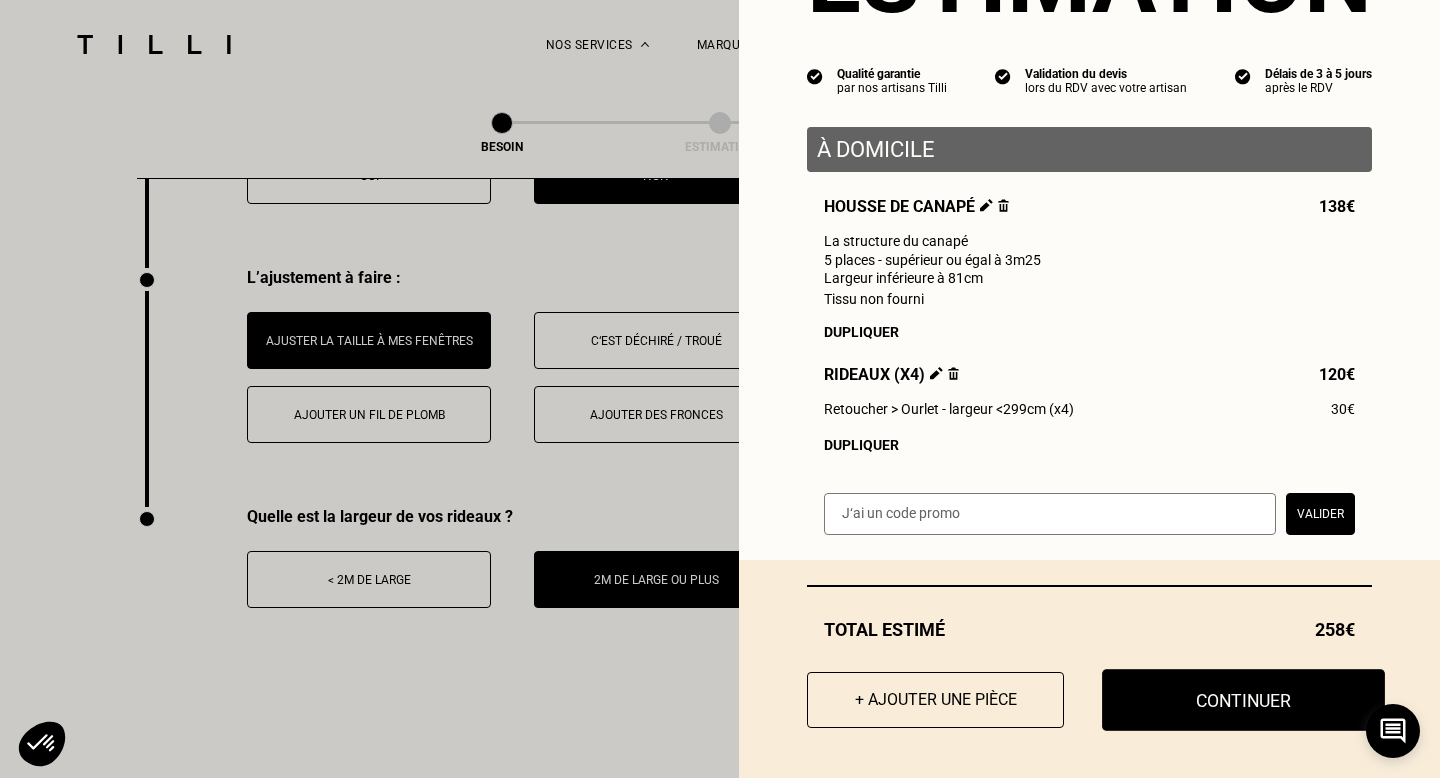 click on "Continuer" at bounding box center (1243, 700) 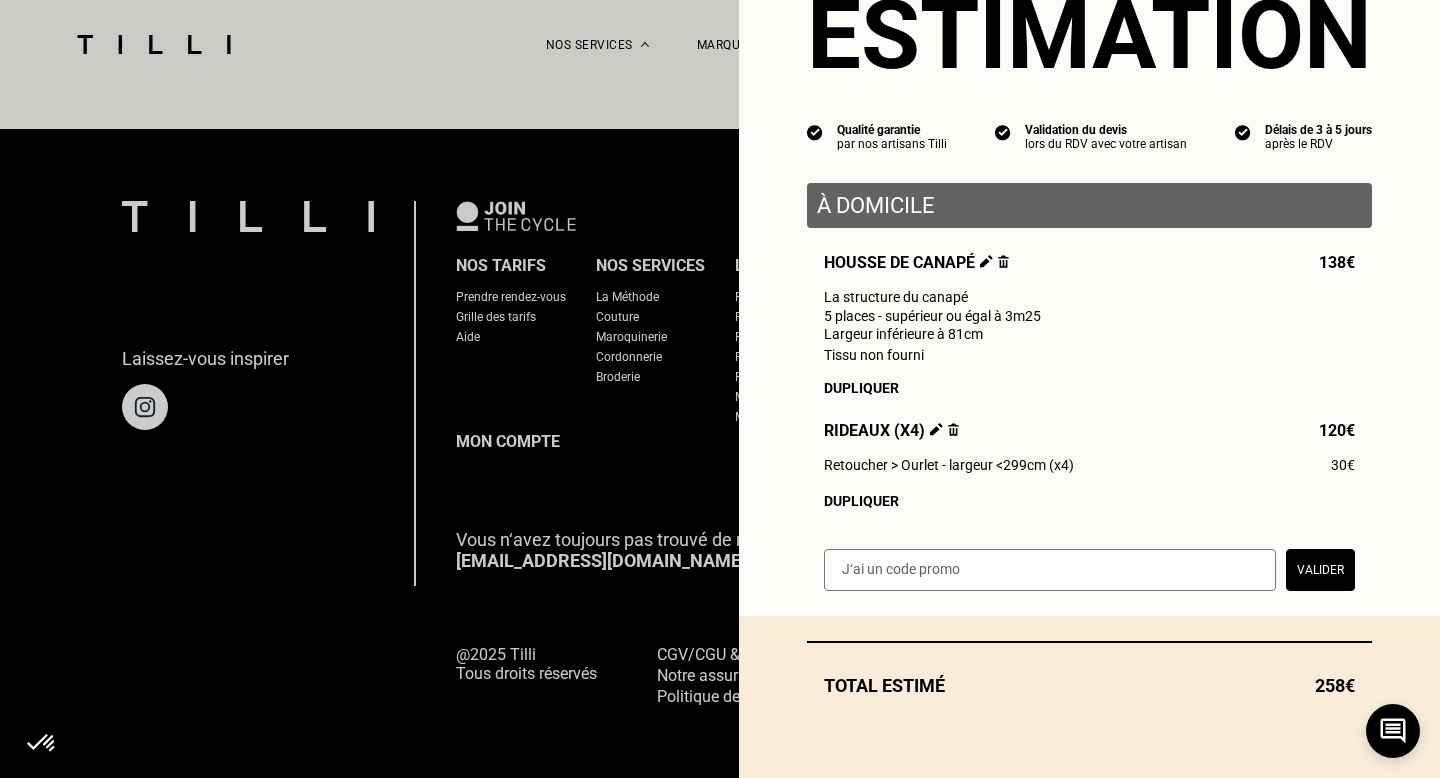 scroll, scrollTop: 1243, scrollLeft: 0, axis: vertical 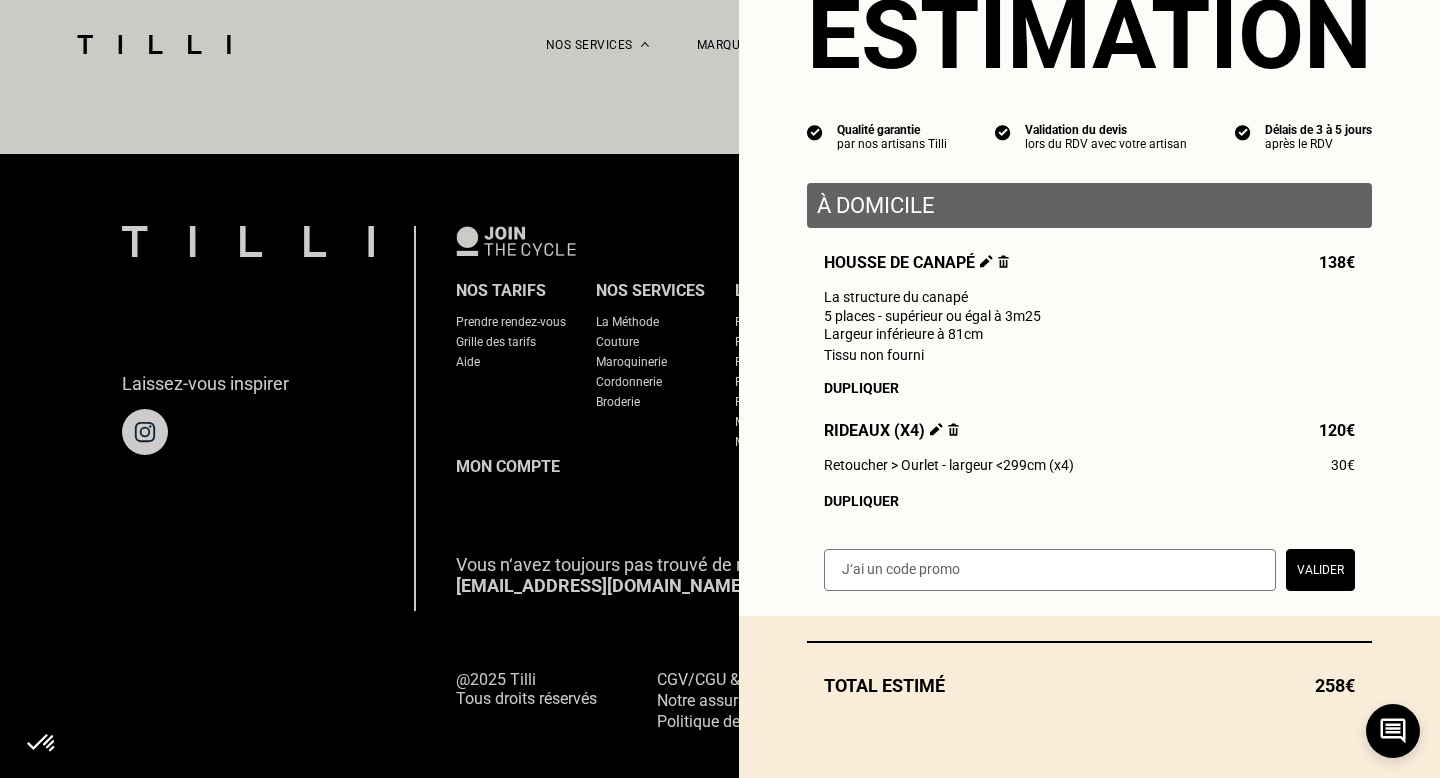 select on "FR" 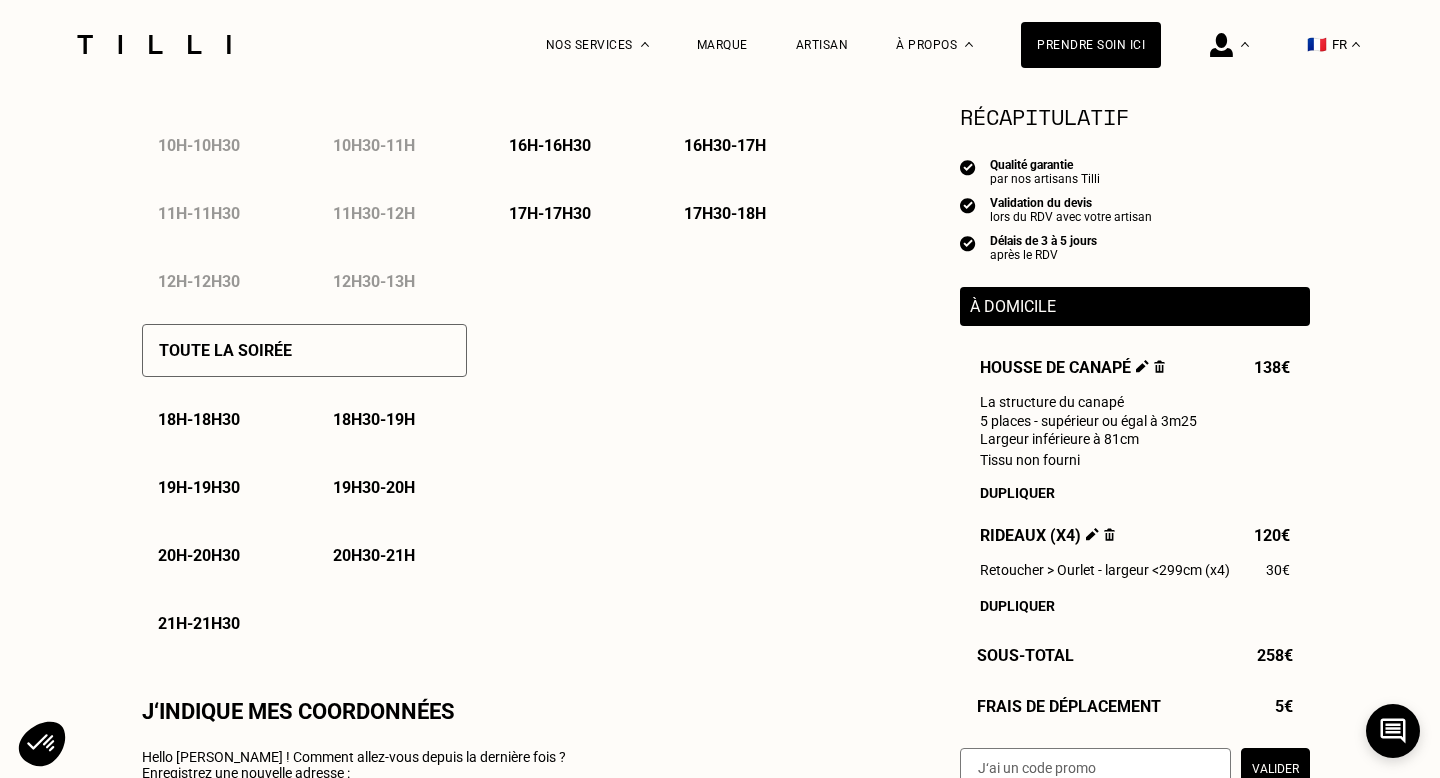 type on "06 28 93 13 04" 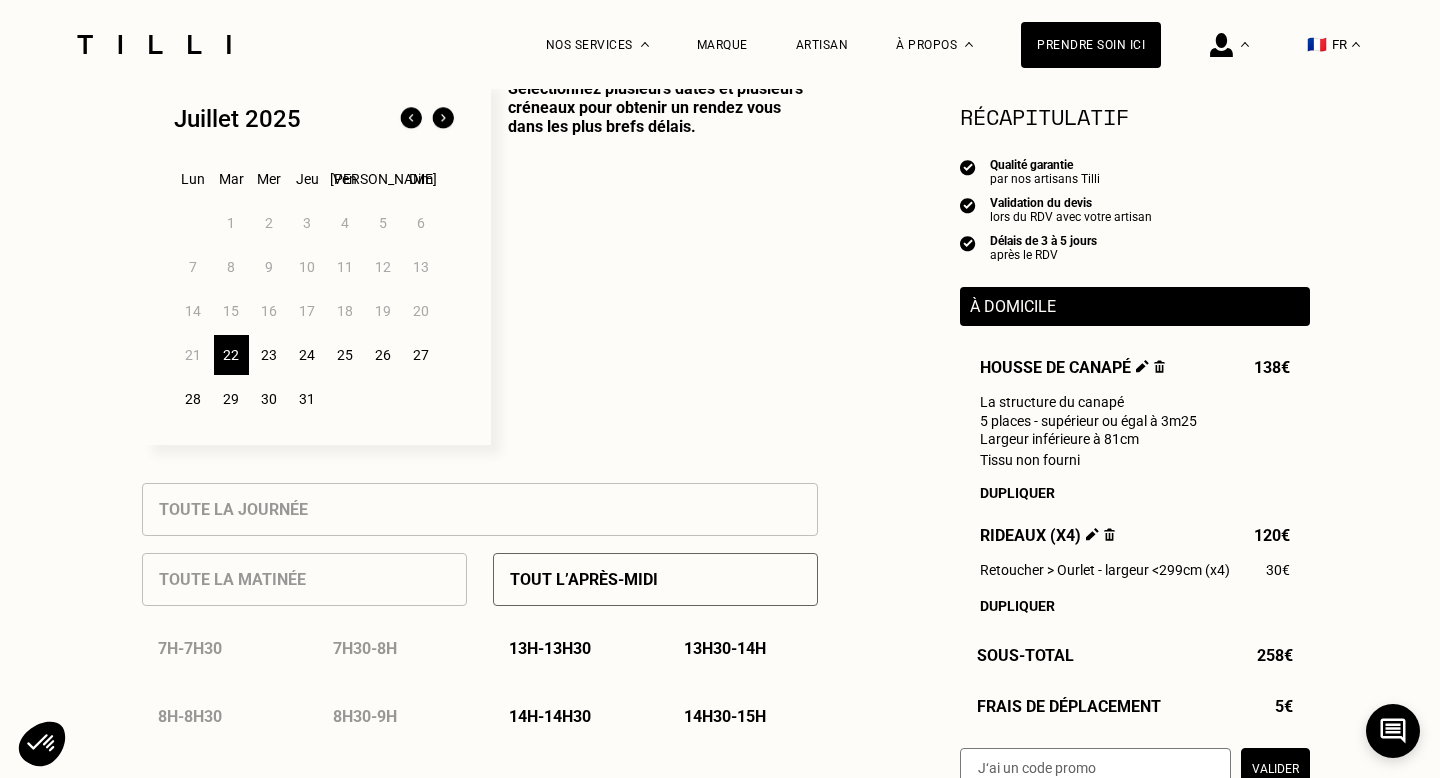scroll, scrollTop: 527, scrollLeft: 0, axis: vertical 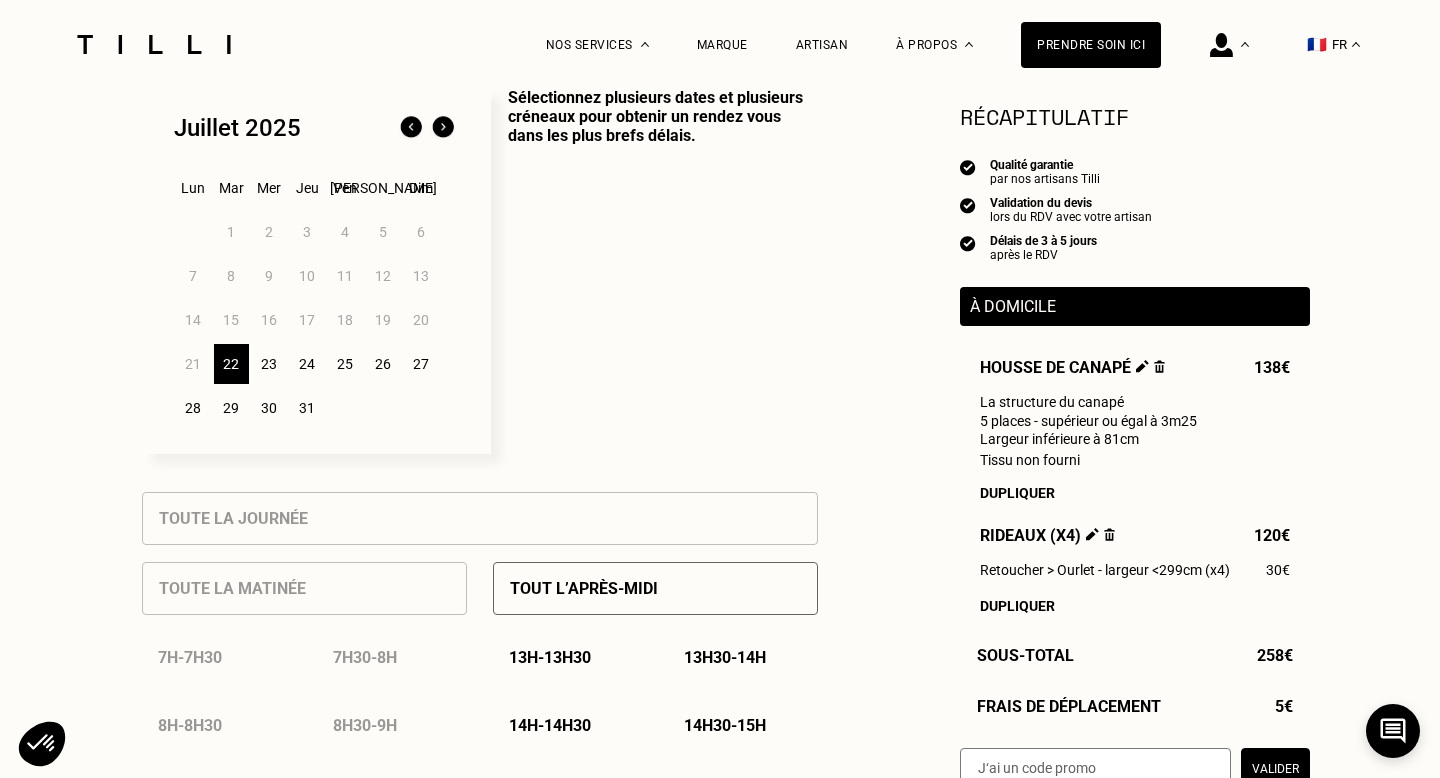 click on "23" at bounding box center (269, 364) 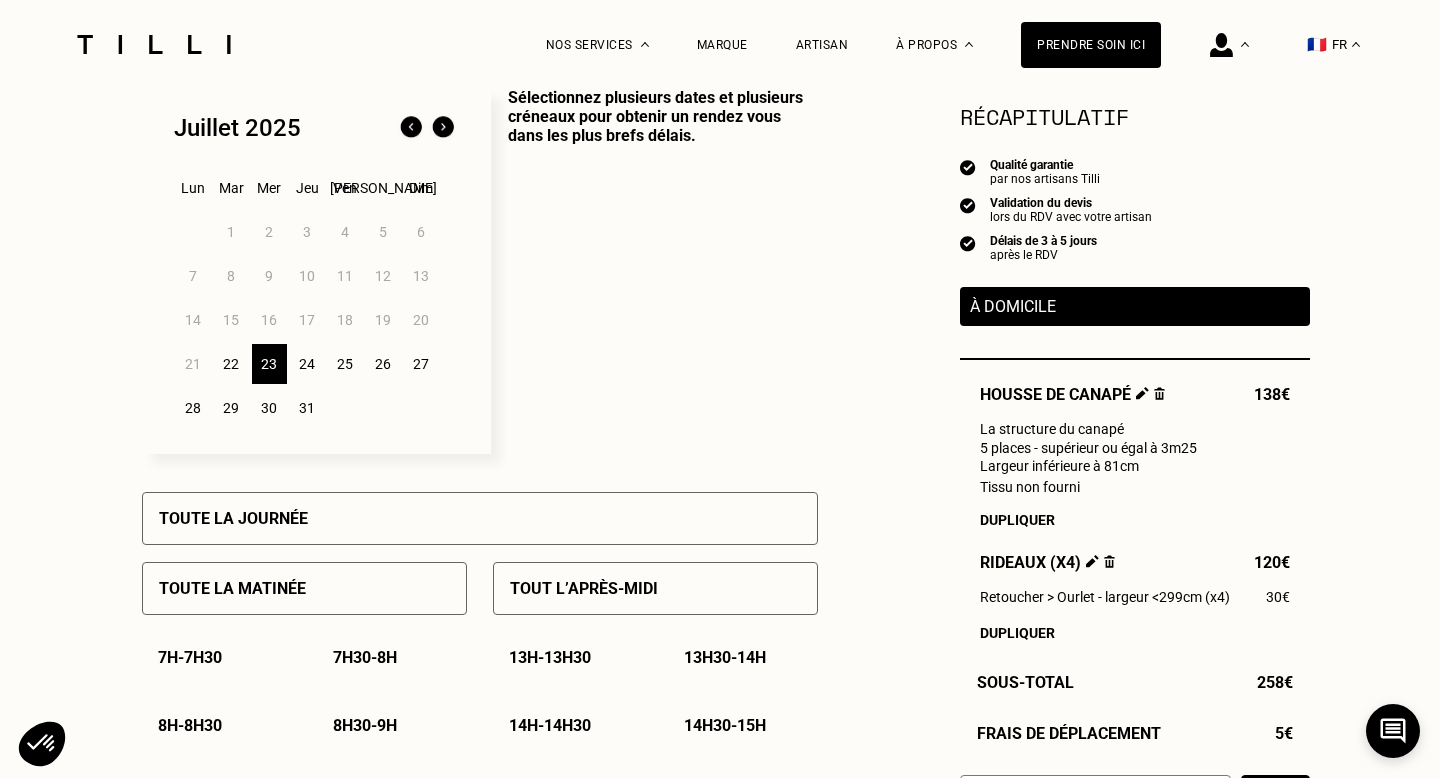 click on "23" at bounding box center [269, 364] 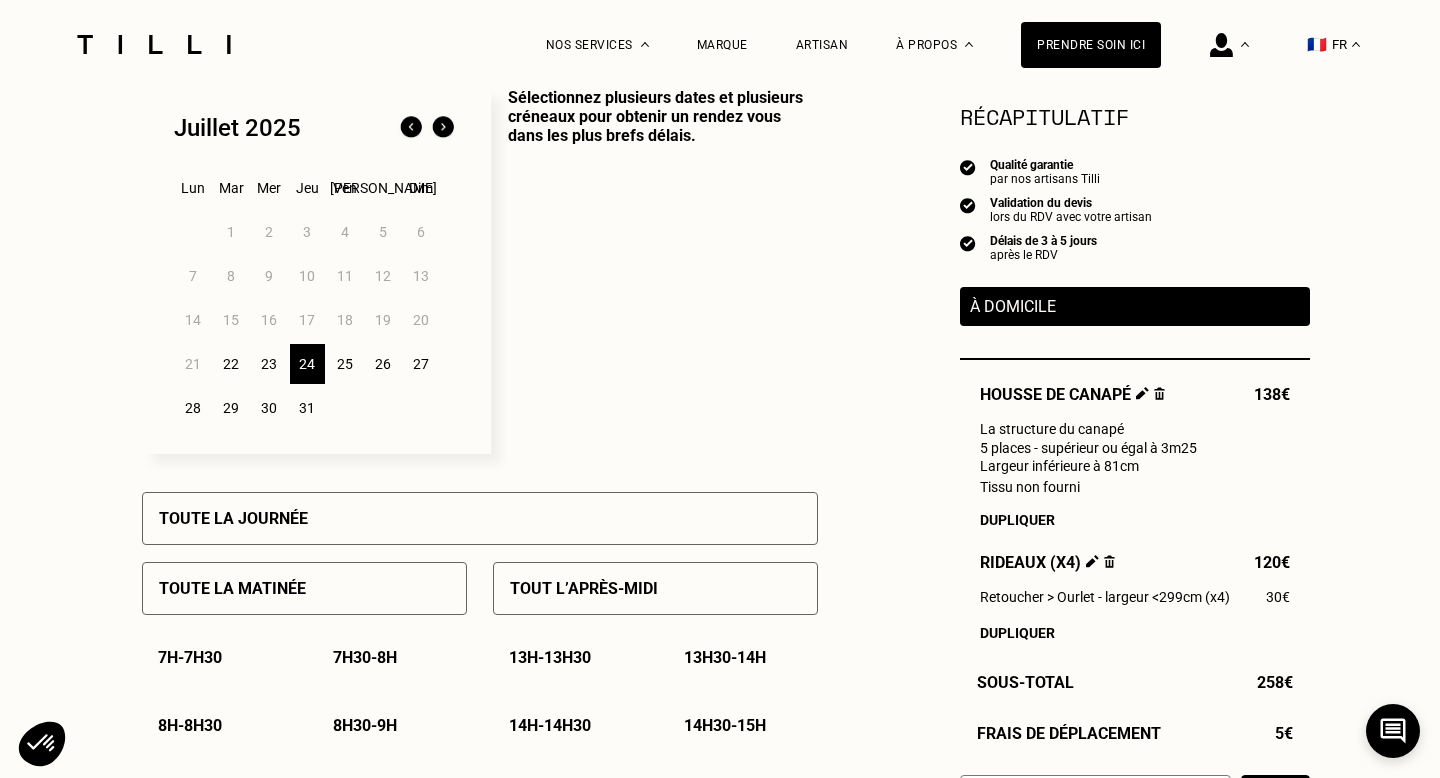 click on "22" at bounding box center (231, 364) 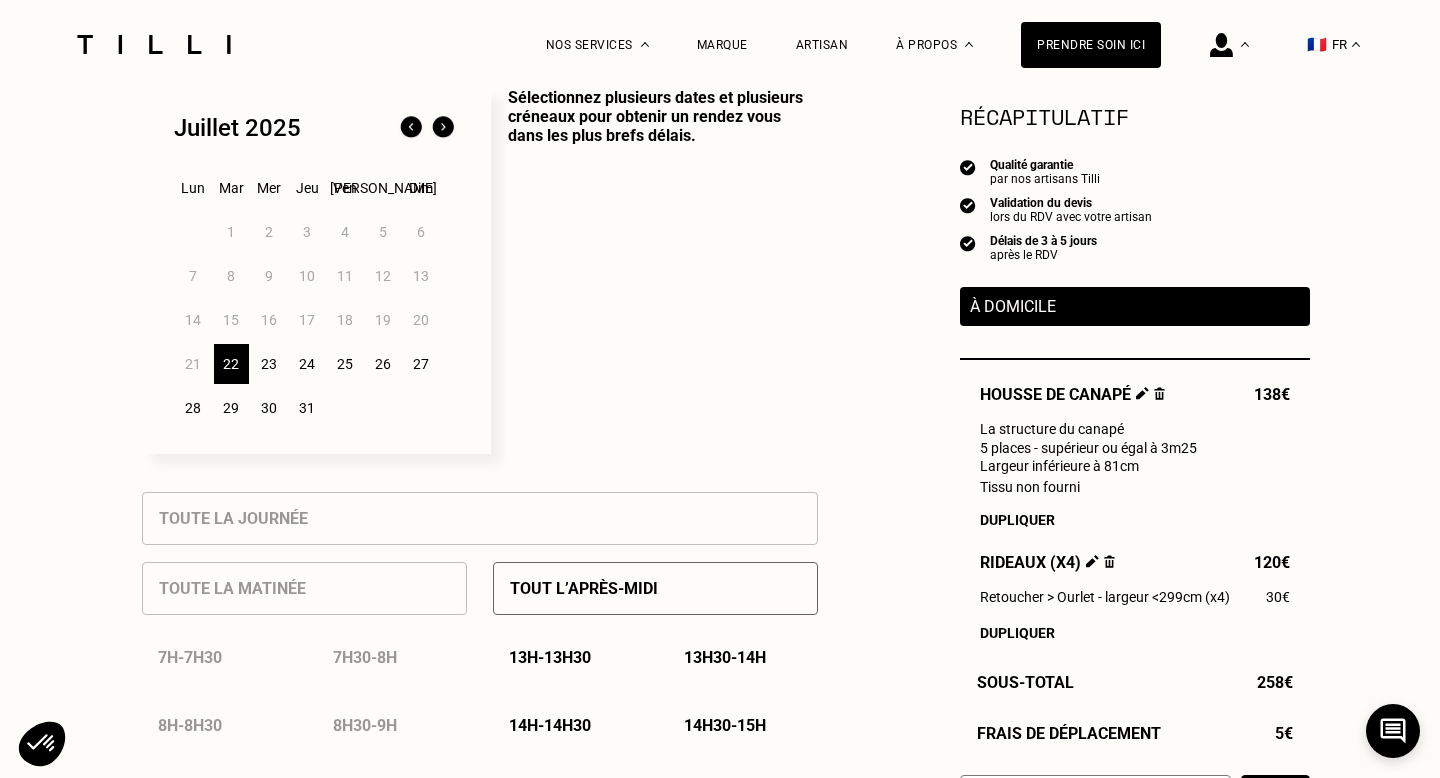 click on "23" at bounding box center (269, 364) 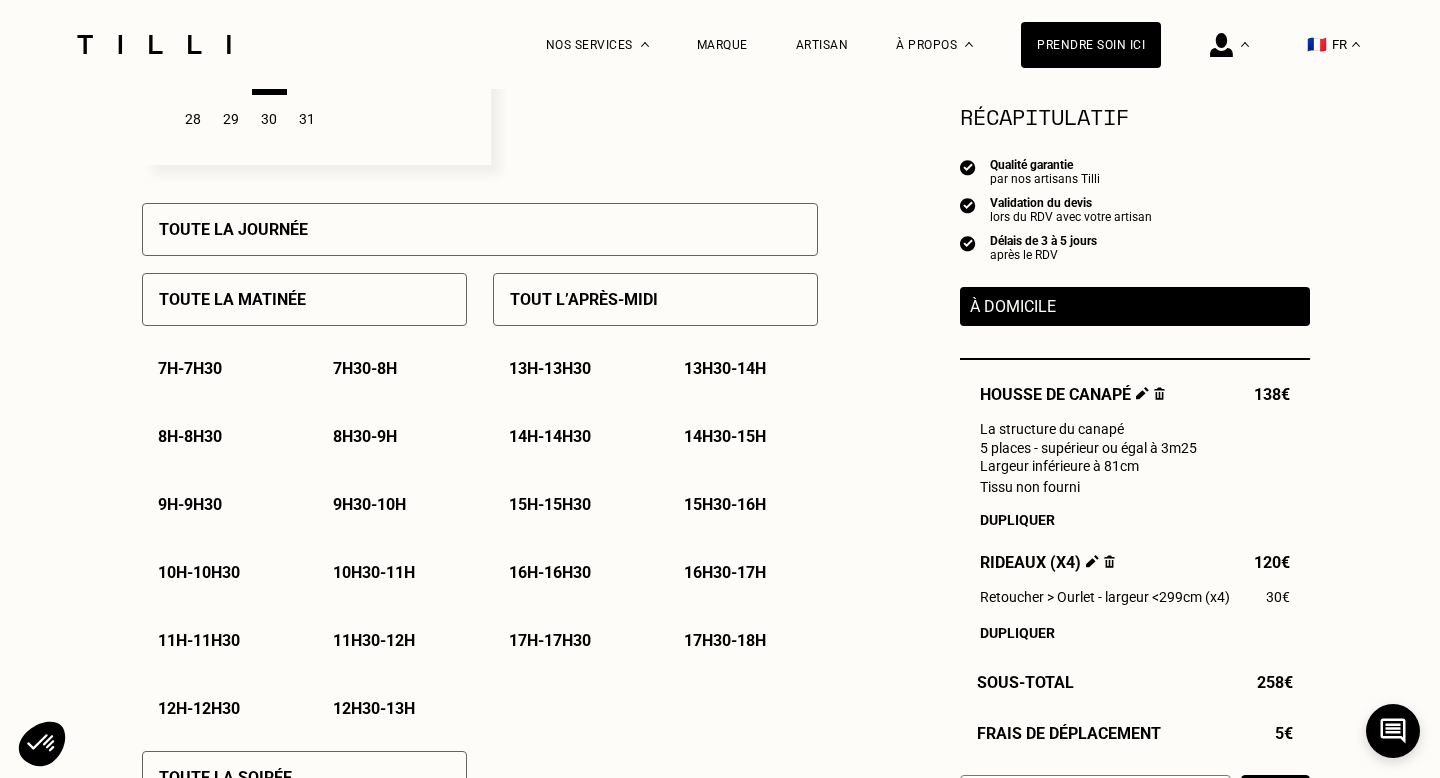scroll, scrollTop: 809, scrollLeft: 0, axis: vertical 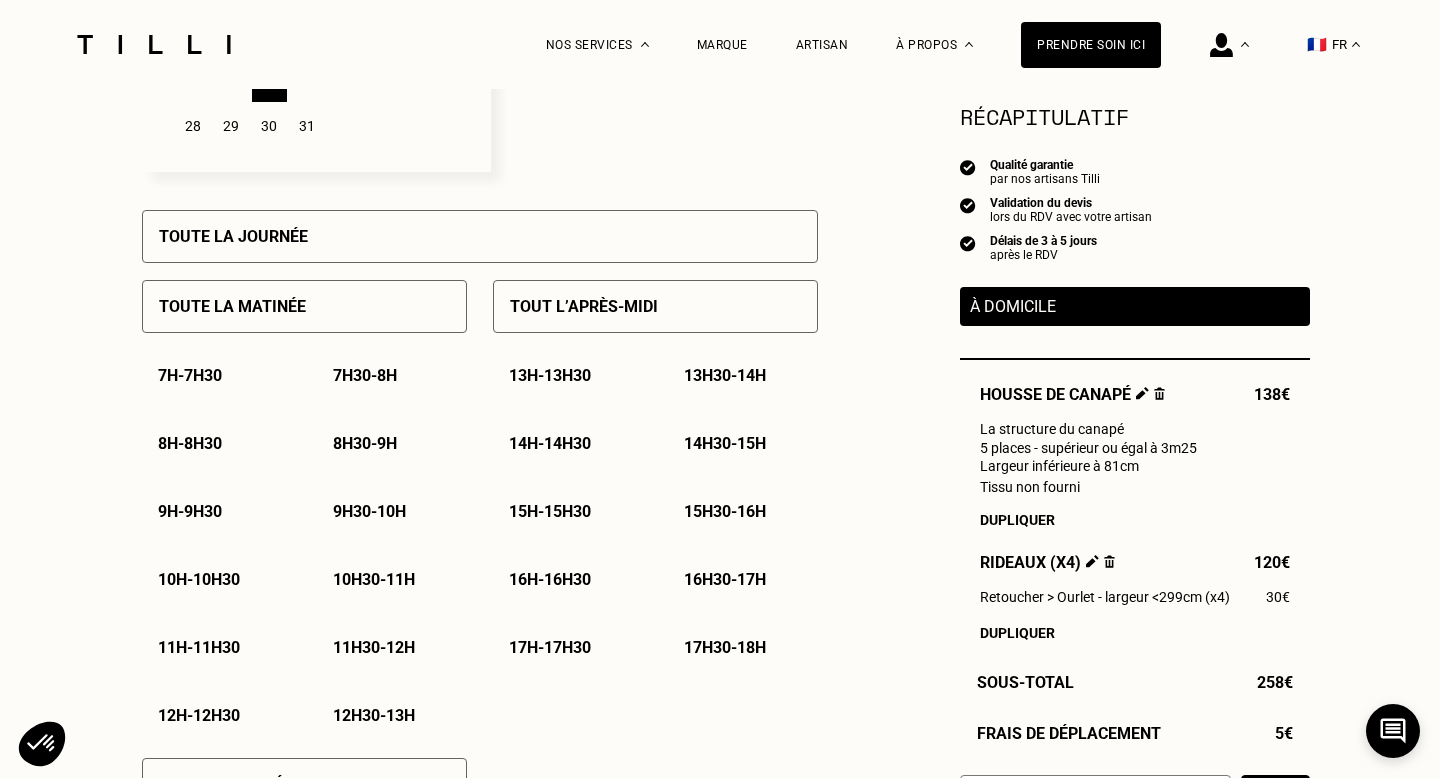 click on "Toute la journée" at bounding box center [233, 236] 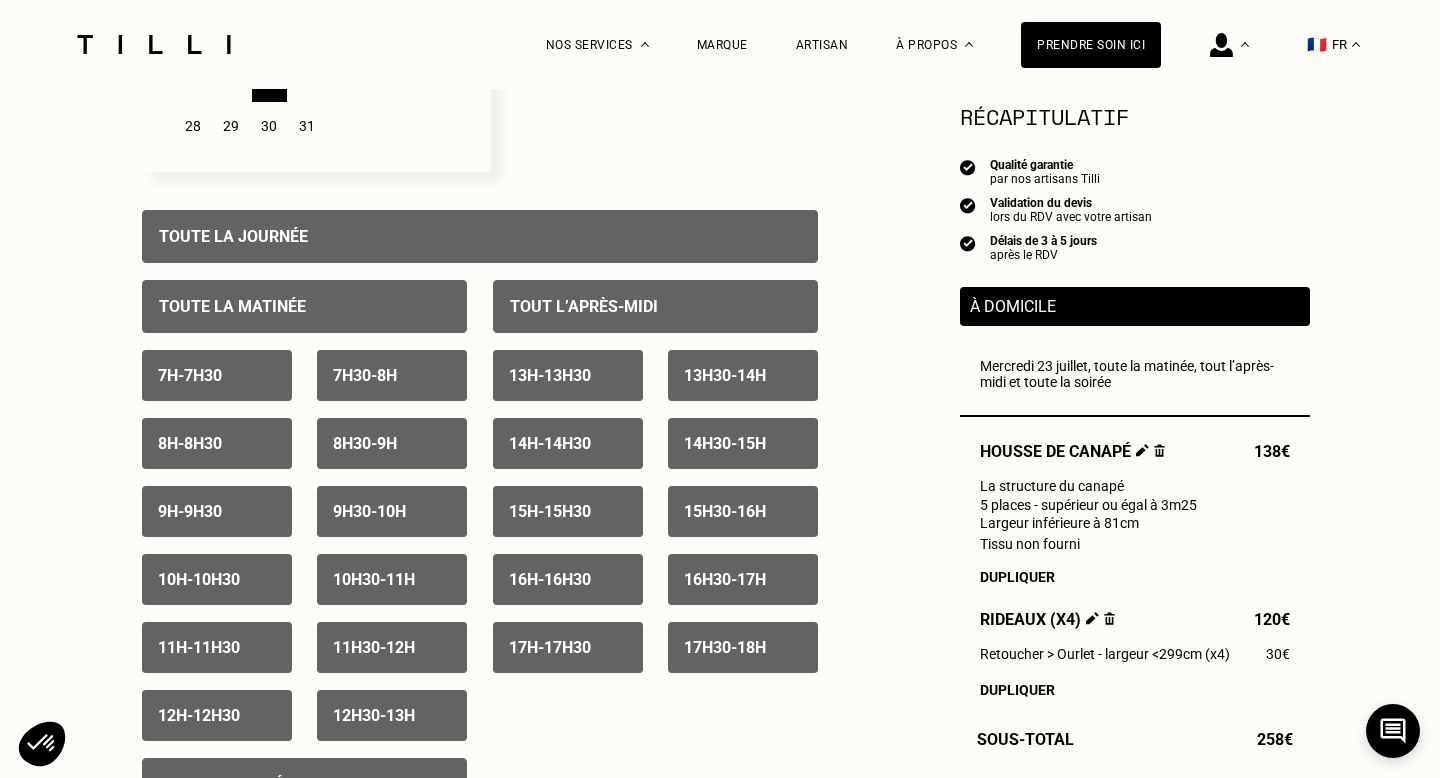 scroll, scrollTop: 818, scrollLeft: 0, axis: vertical 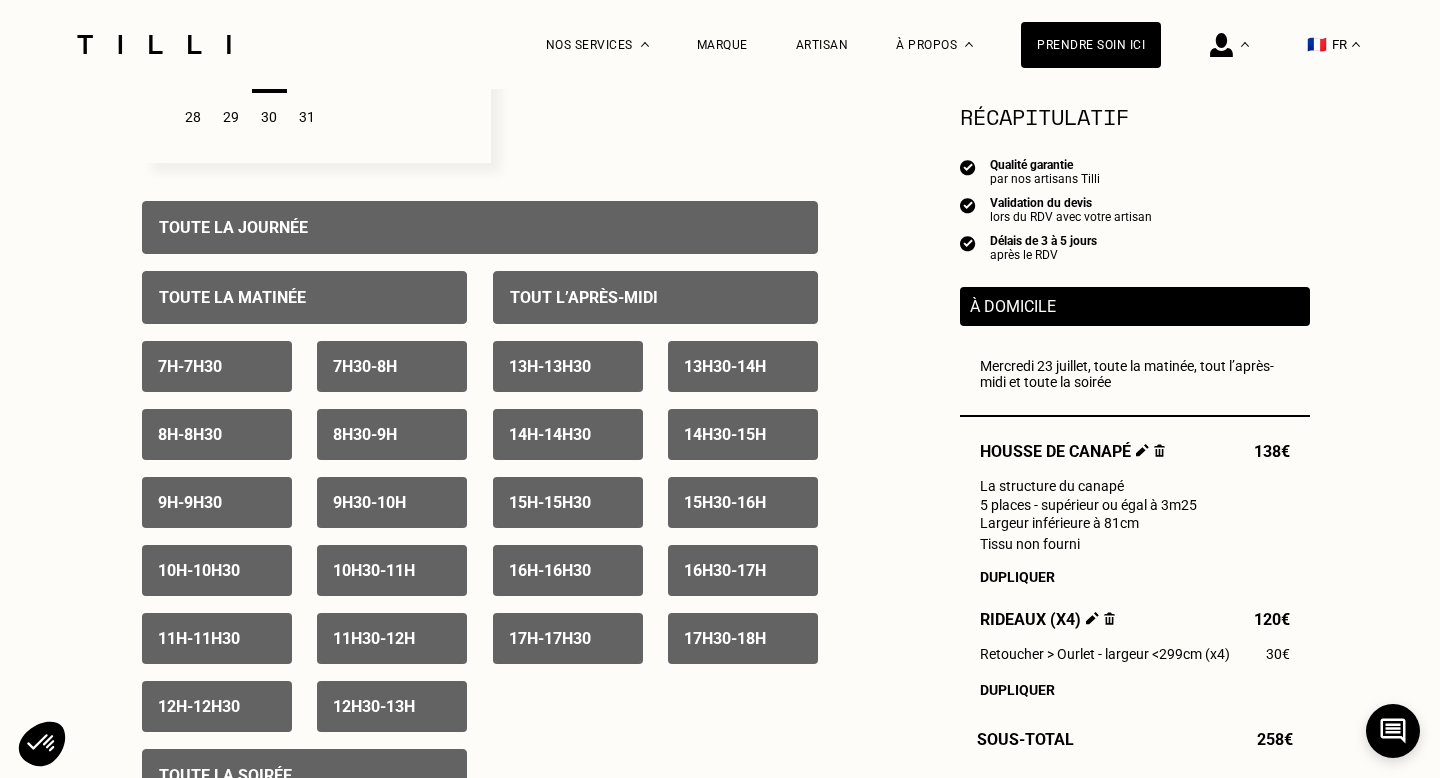 click on "7h  -  7h30" at bounding box center (217, 366) 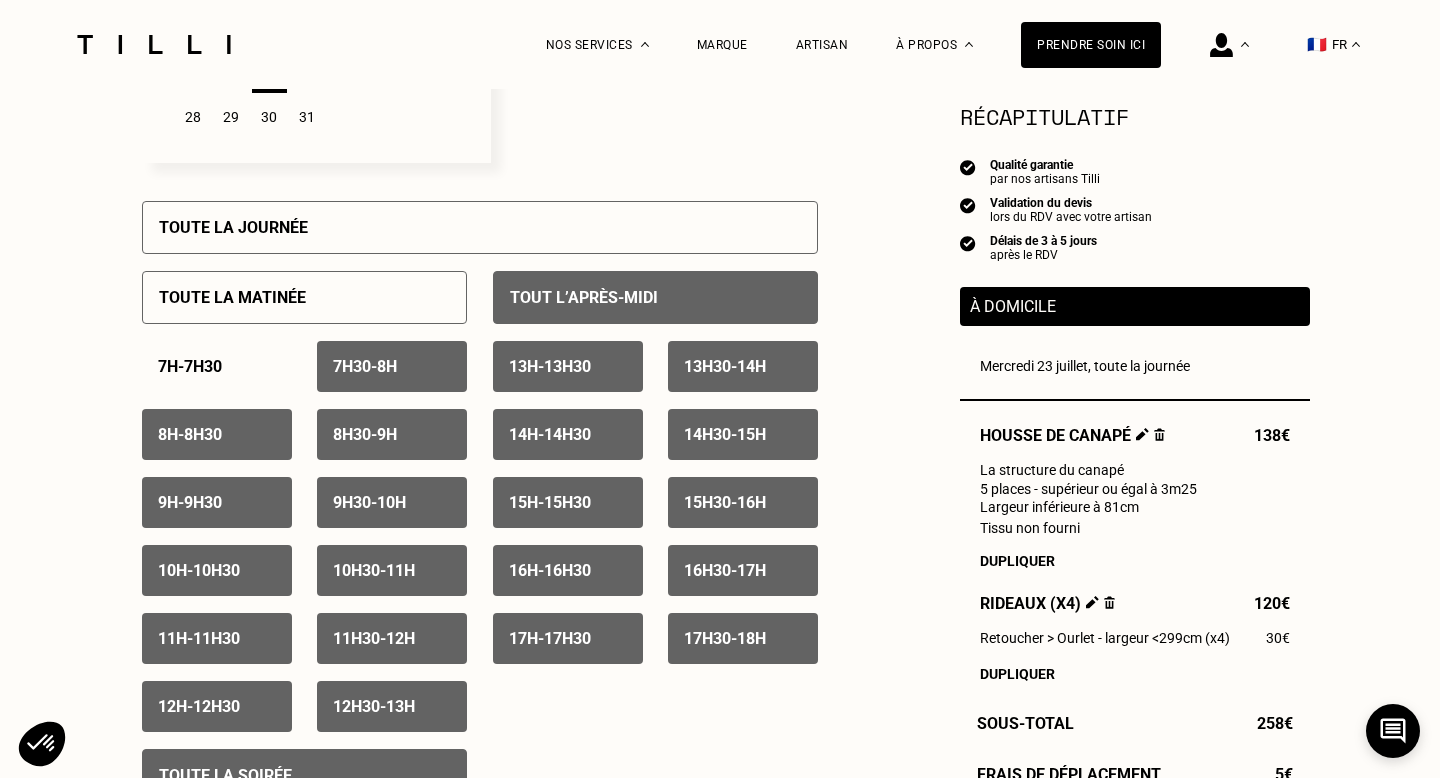 click on "7h30  -  8h" at bounding box center [392, 366] 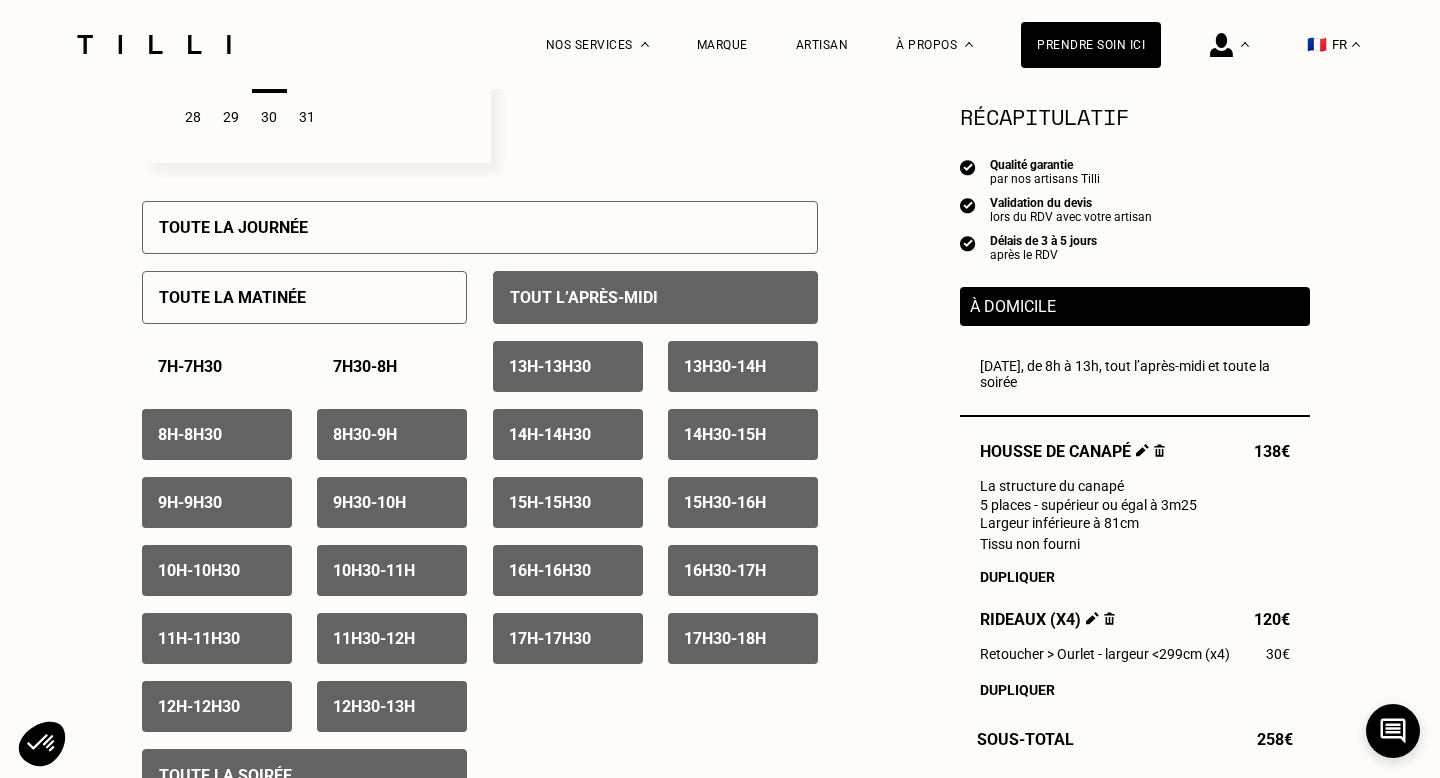drag, startPoint x: 229, startPoint y: 443, endPoint x: 256, endPoint y: 443, distance: 27 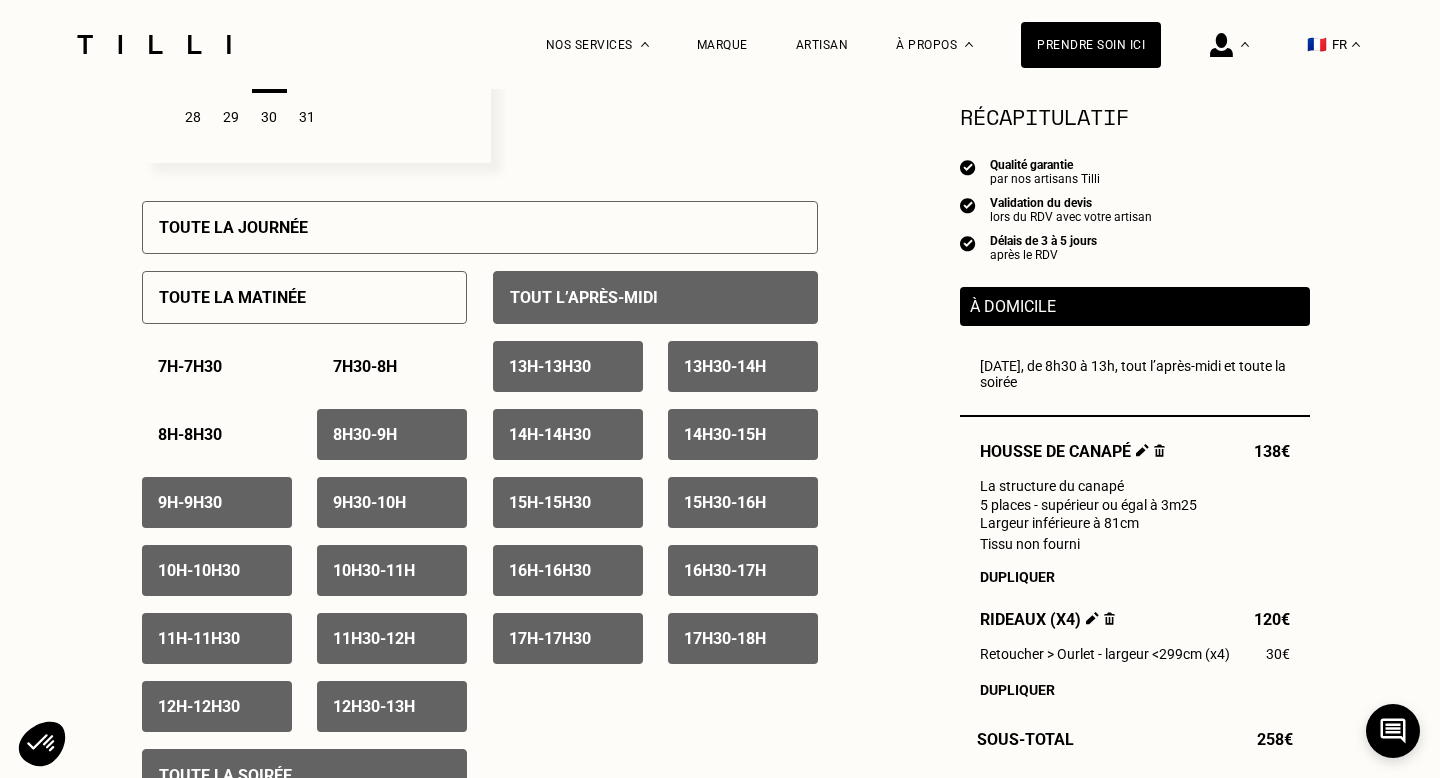 click on "8h30  -  9h" at bounding box center (365, 434) 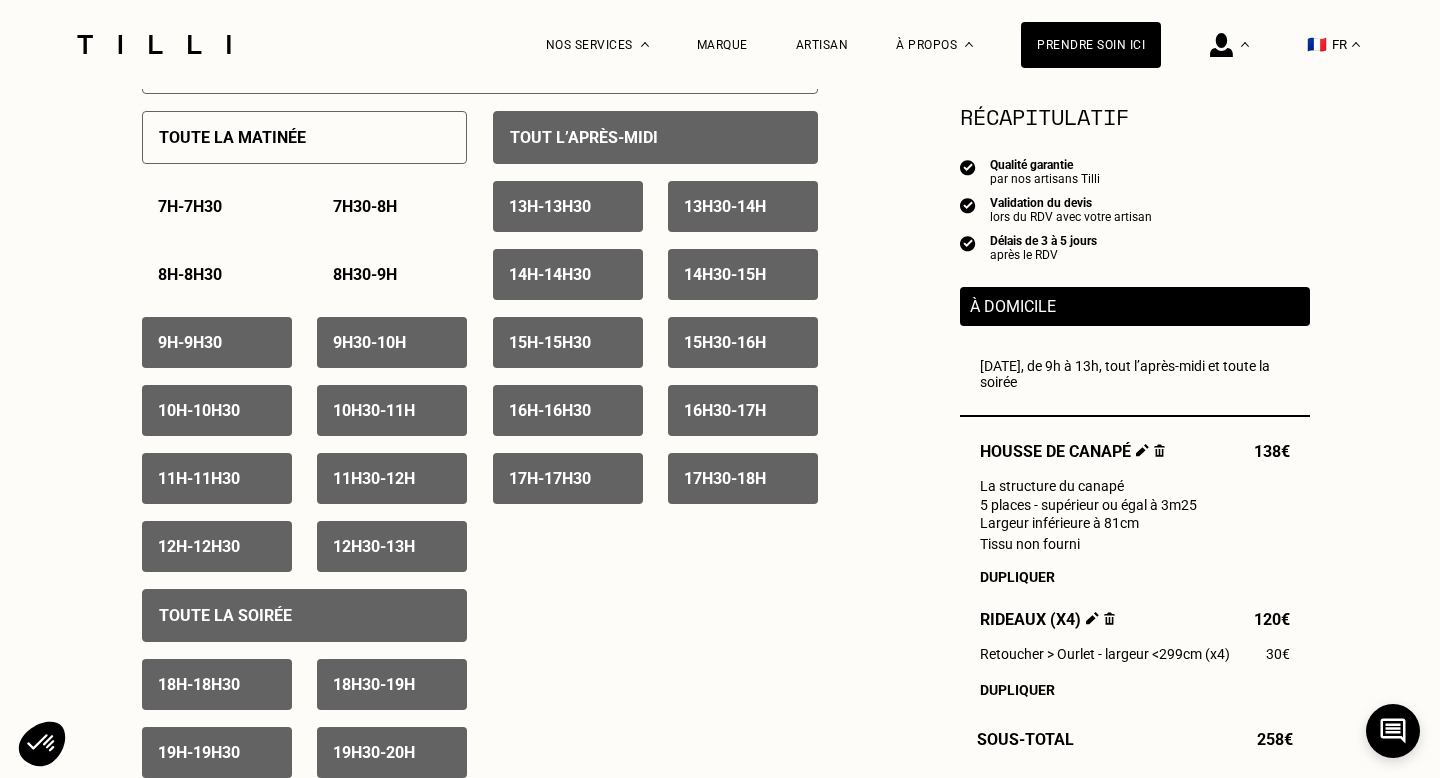 scroll, scrollTop: 988, scrollLeft: 0, axis: vertical 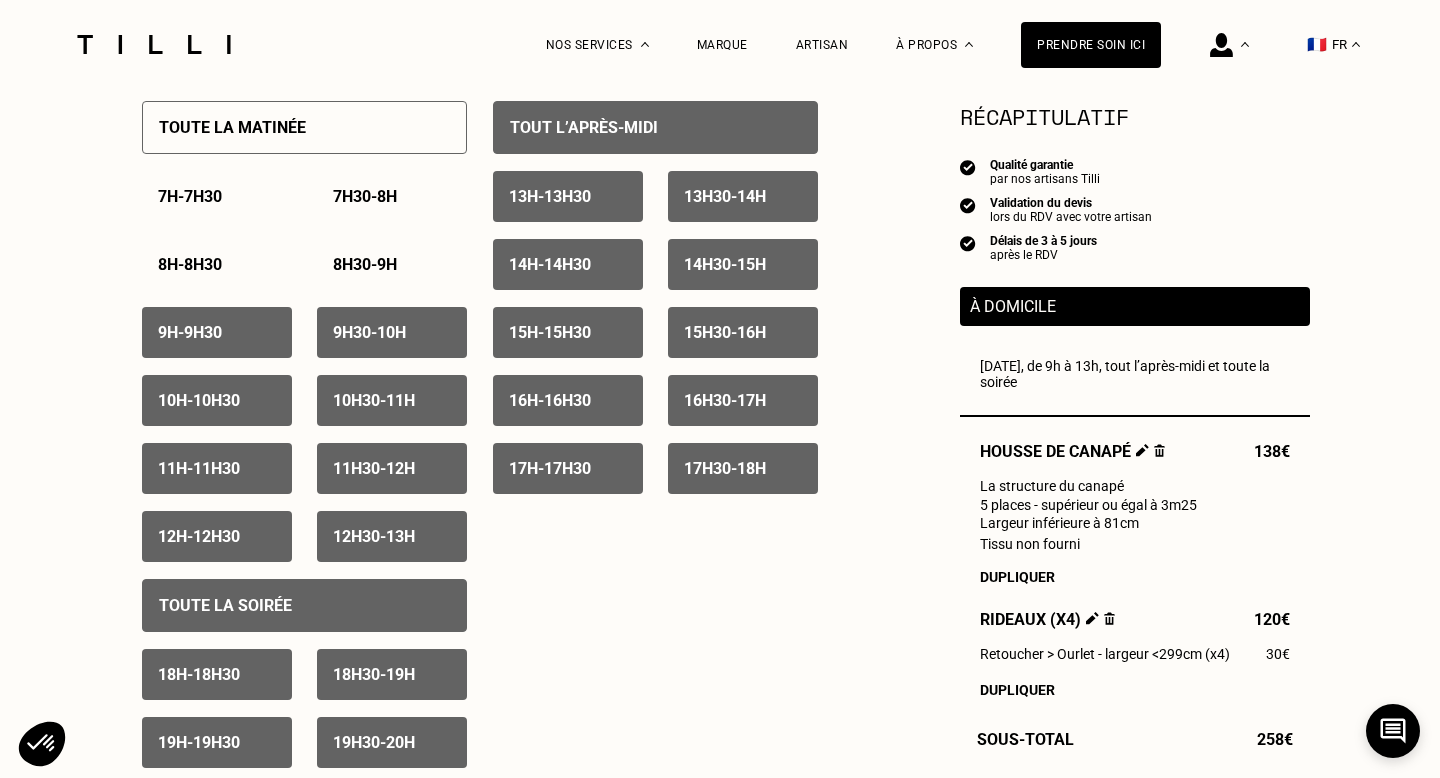 click on "9h  -  9h30" at bounding box center (190, 332) 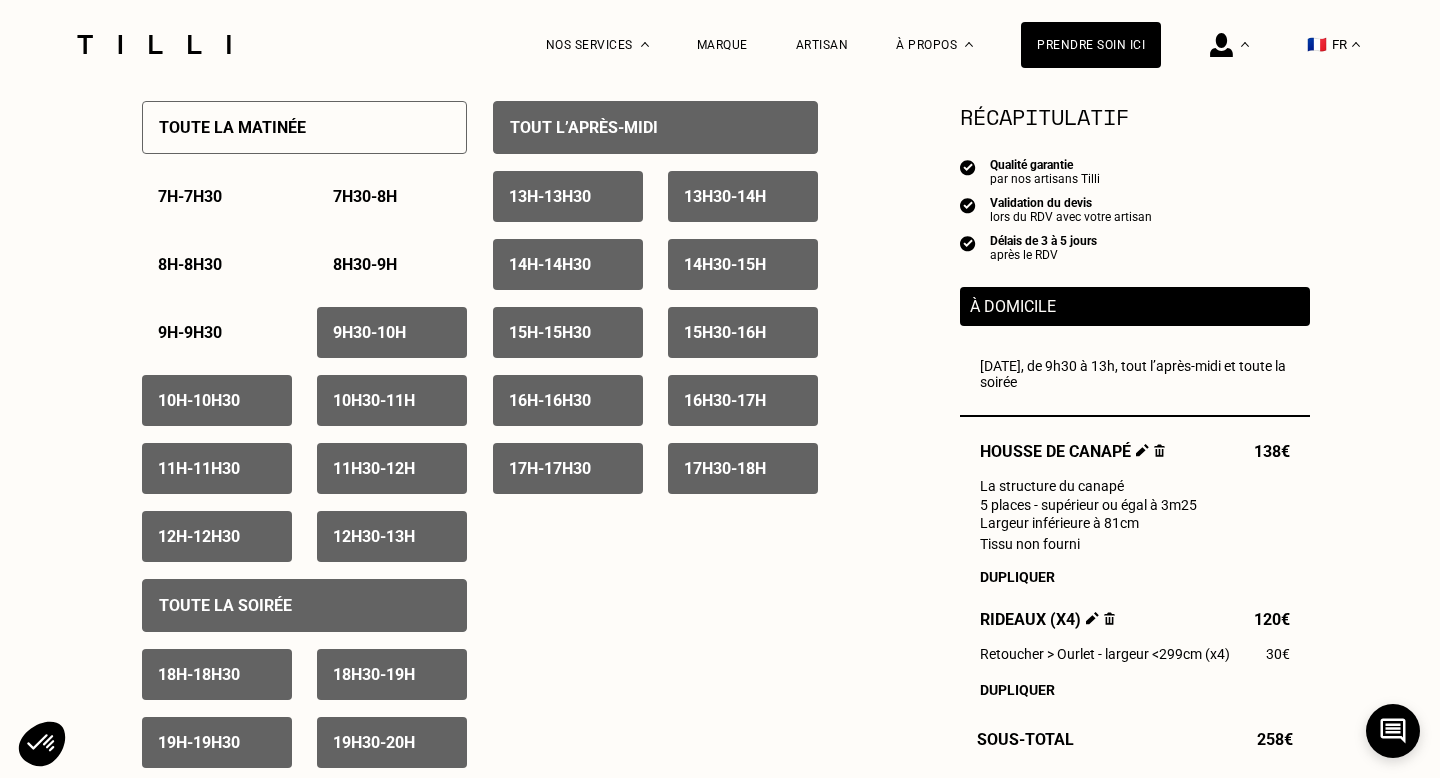 click on "9h30  -  10h" at bounding box center (369, 332) 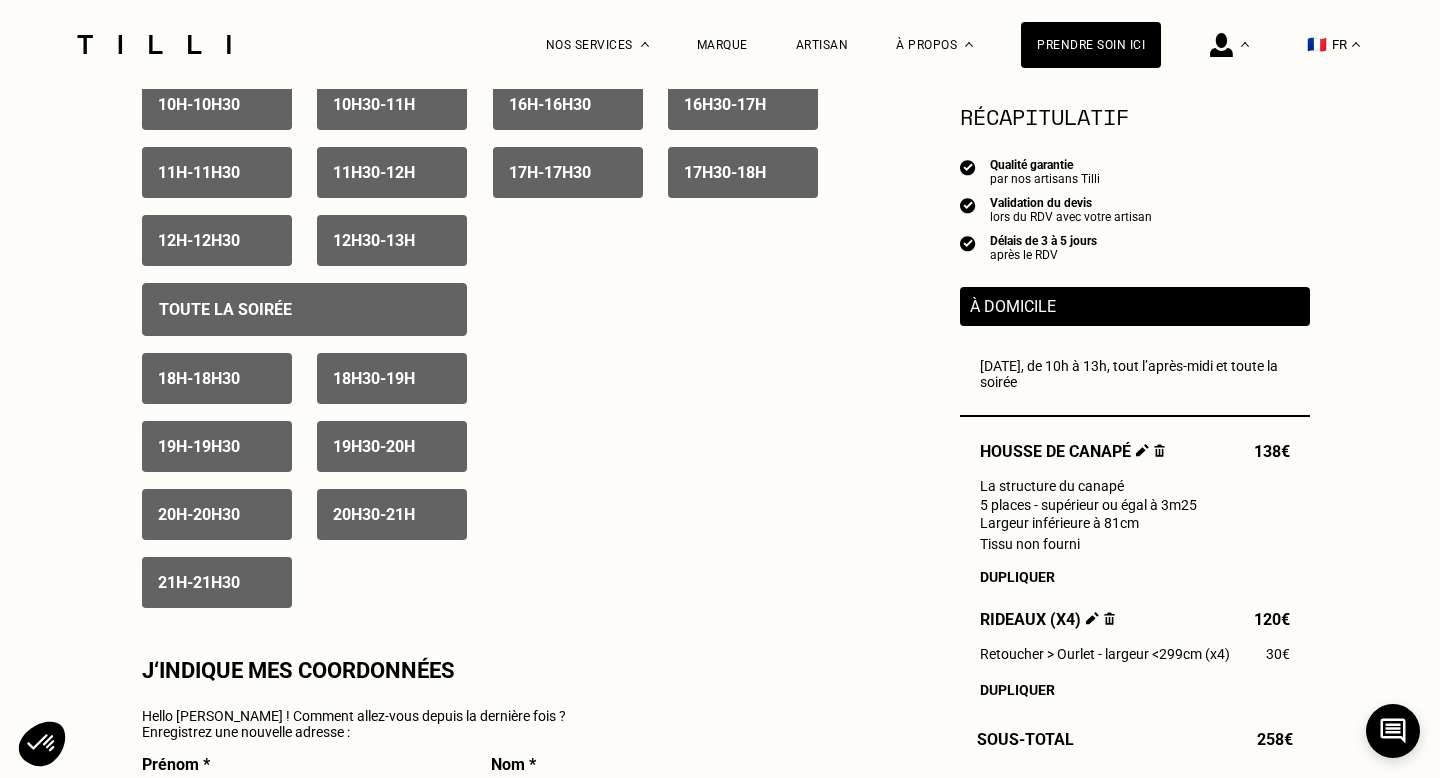 scroll, scrollTop: 1289, scrollLeft: 0, axis: vertical 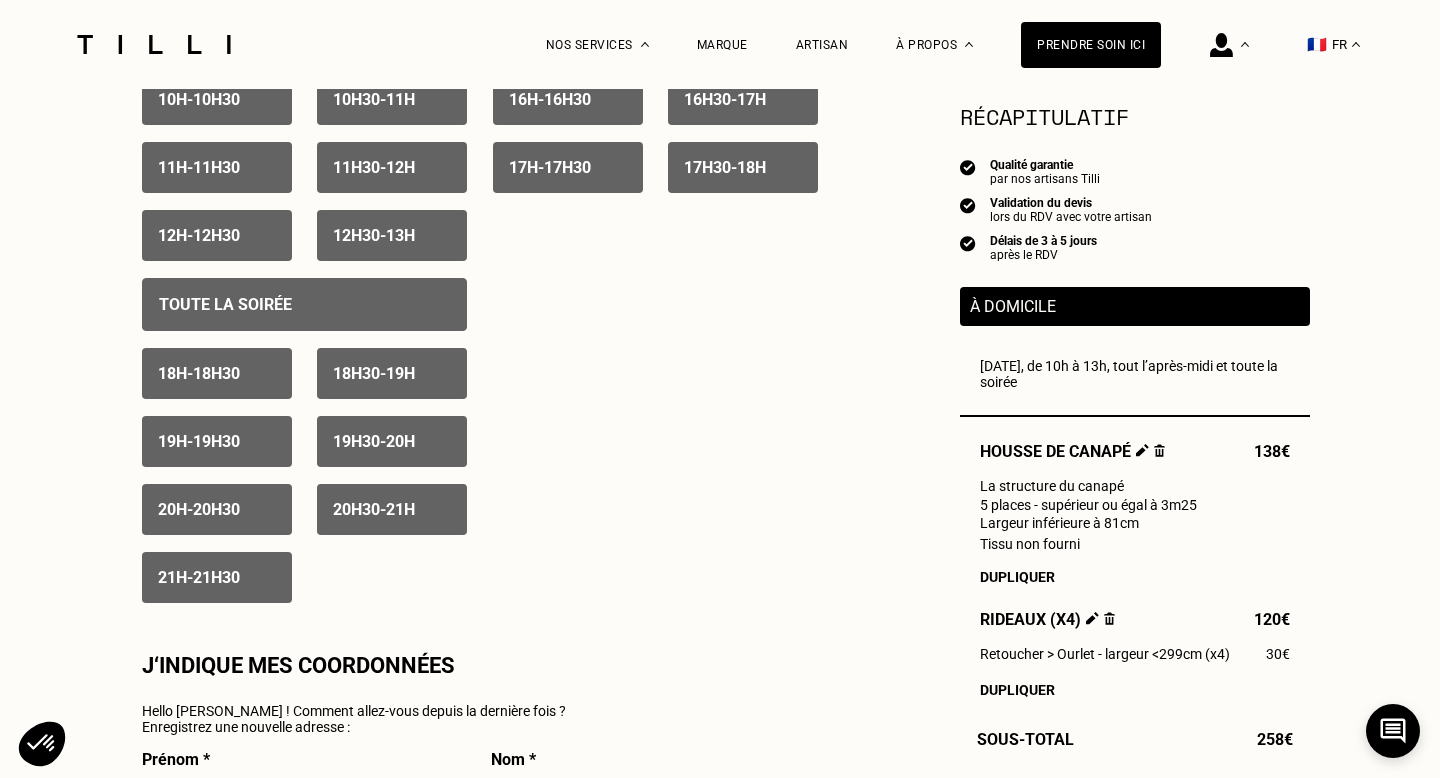 click on "21h  -  21h30" at bounding box center [199, 577] 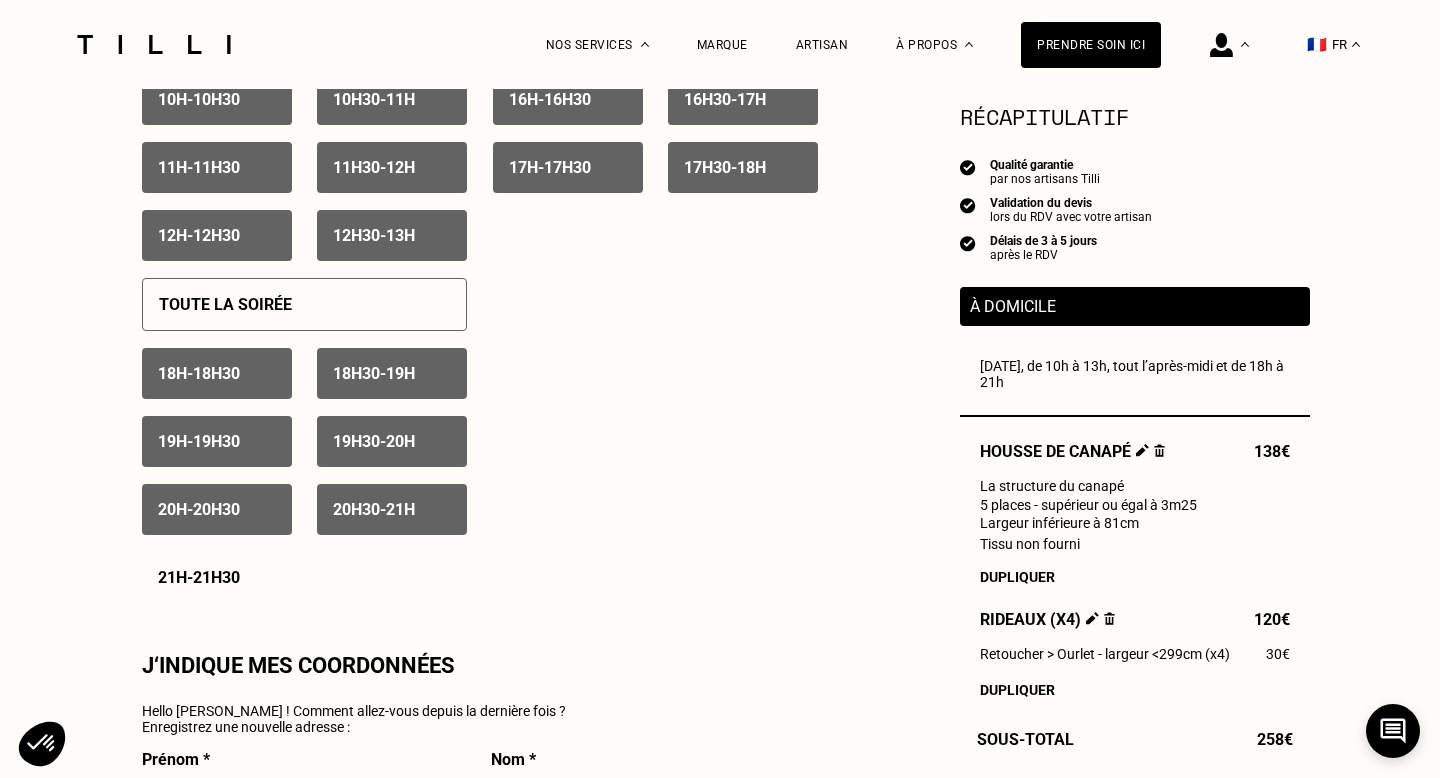 click on "20h30  -  21h" at bounding box center [392, 509] 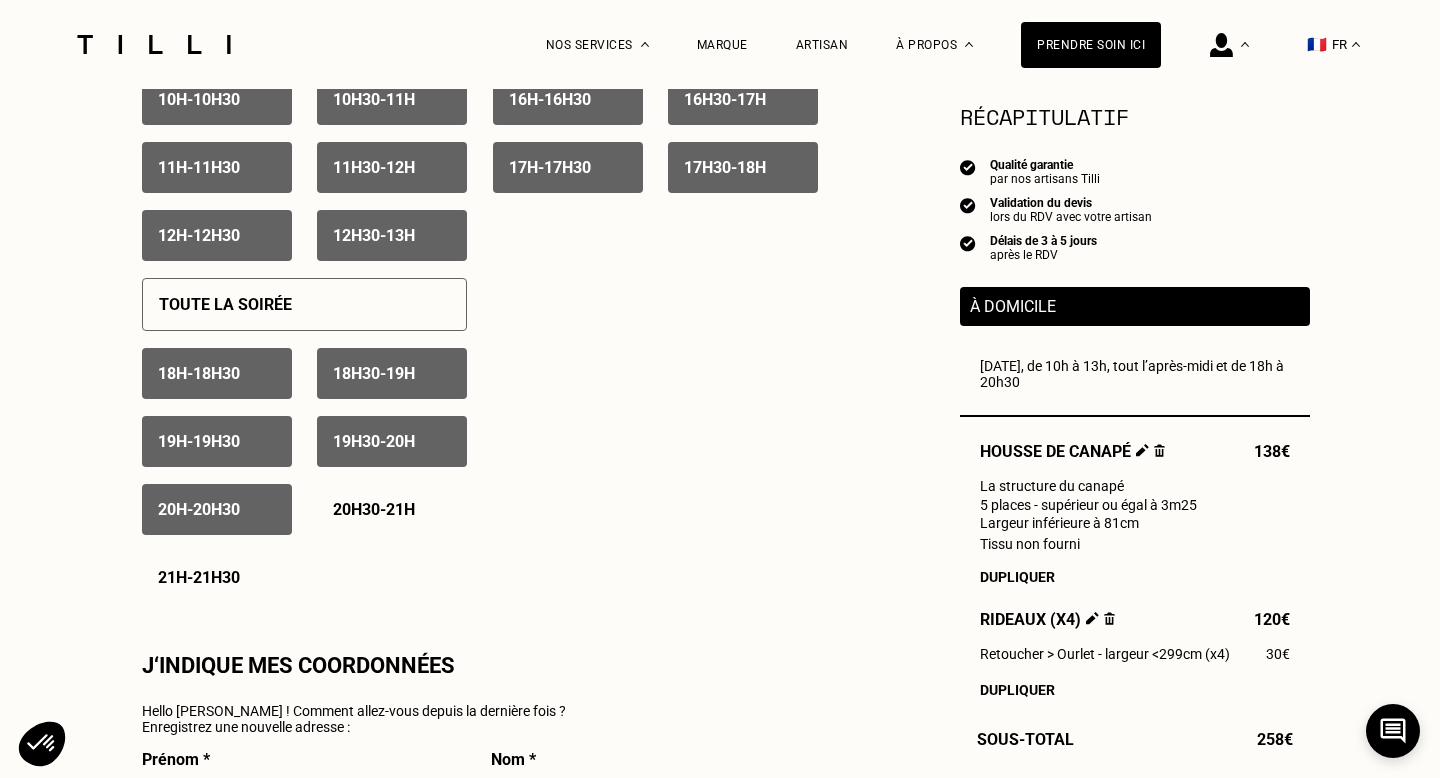 click on "20h  -  20h30" at bounding box center (217, 509) 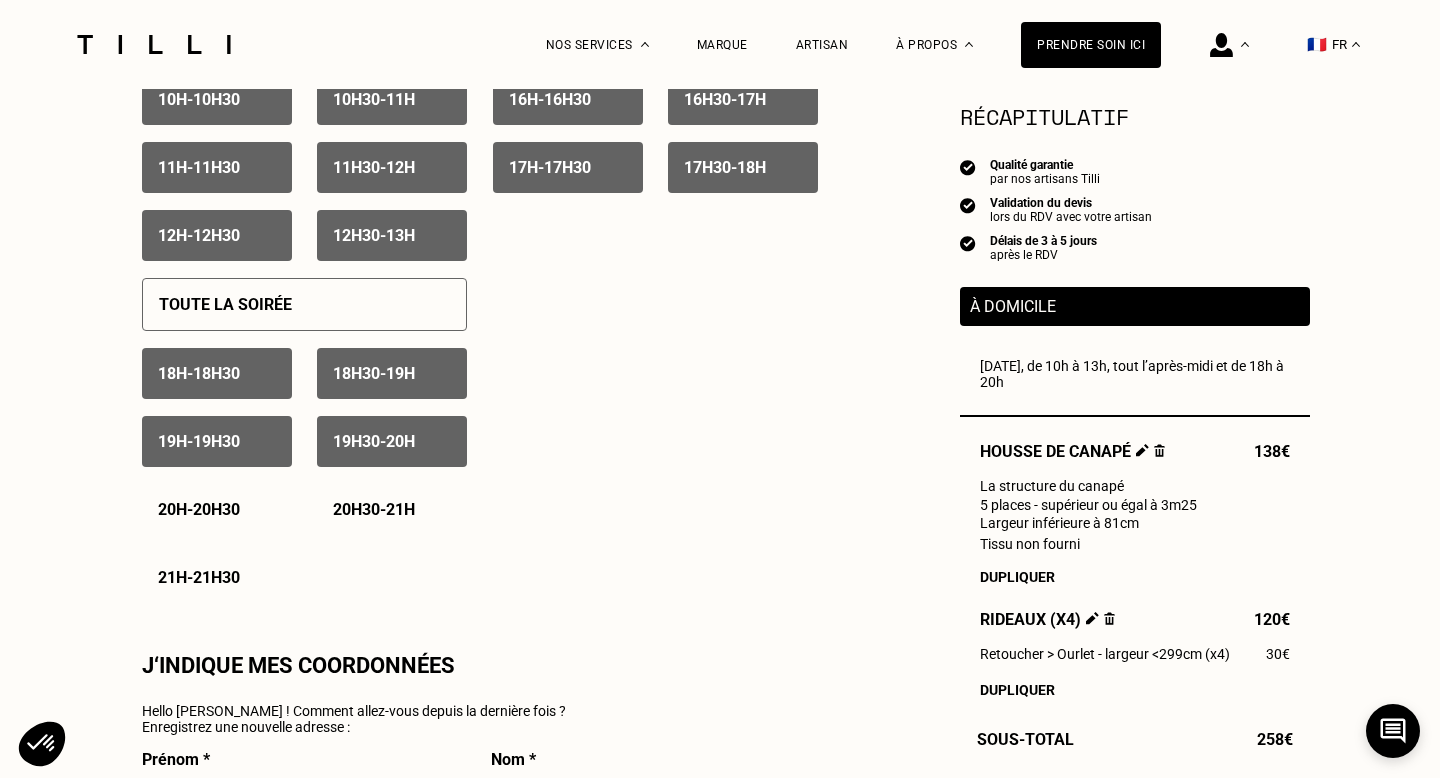 click on "19h30  -  20h" at bounding box center (374, 441) 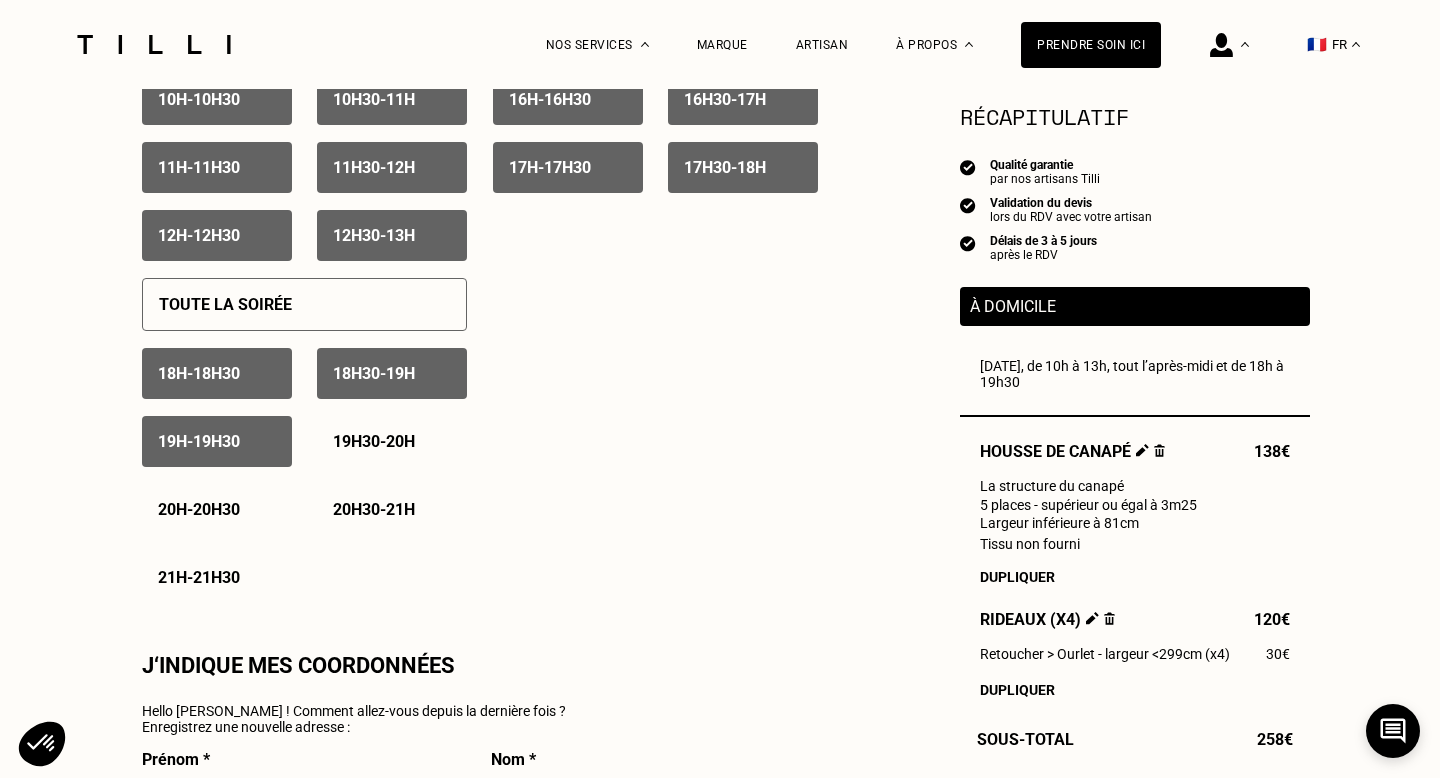 click on "19h  -  19h30" at bounding box center (217, 441) 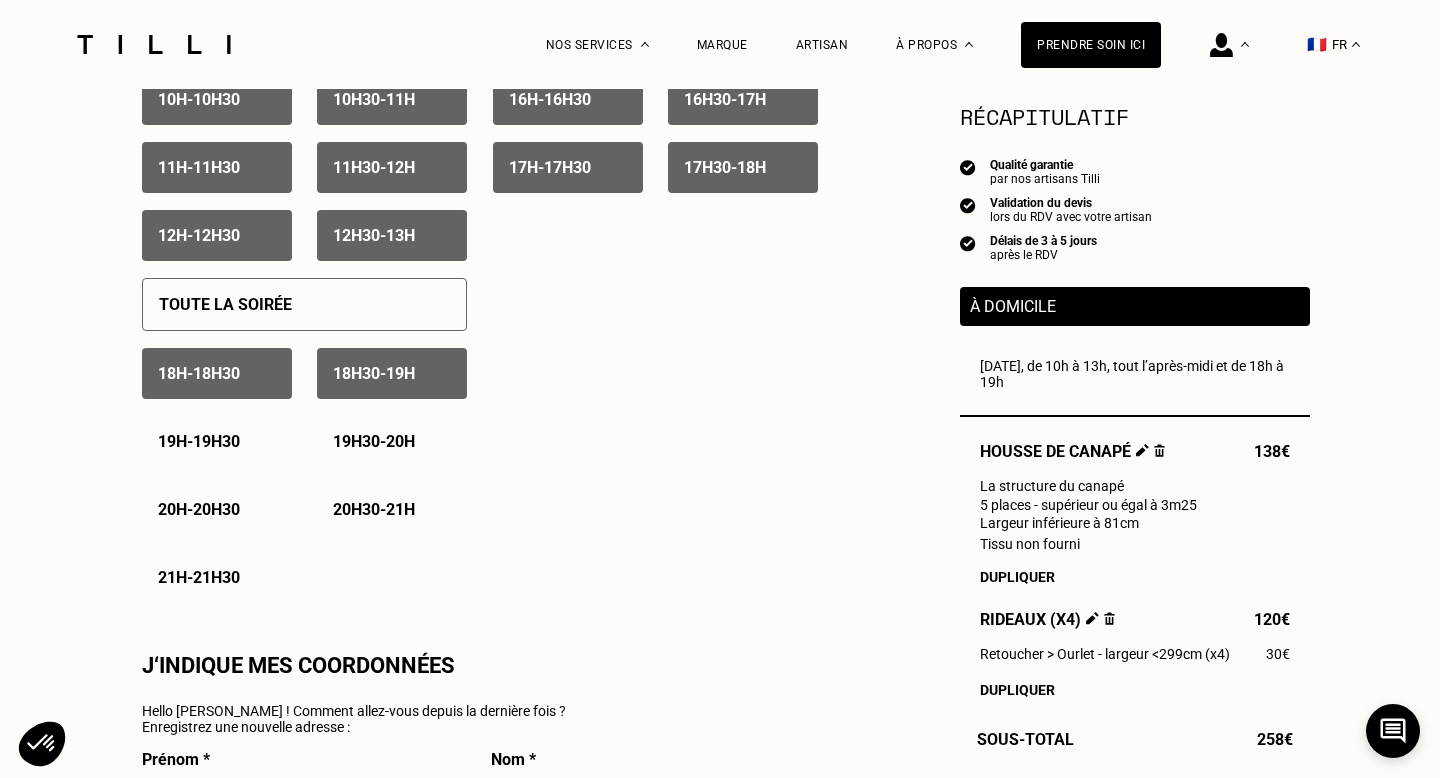 click on "18h30  -  19h" at bounding box center (392, 373) 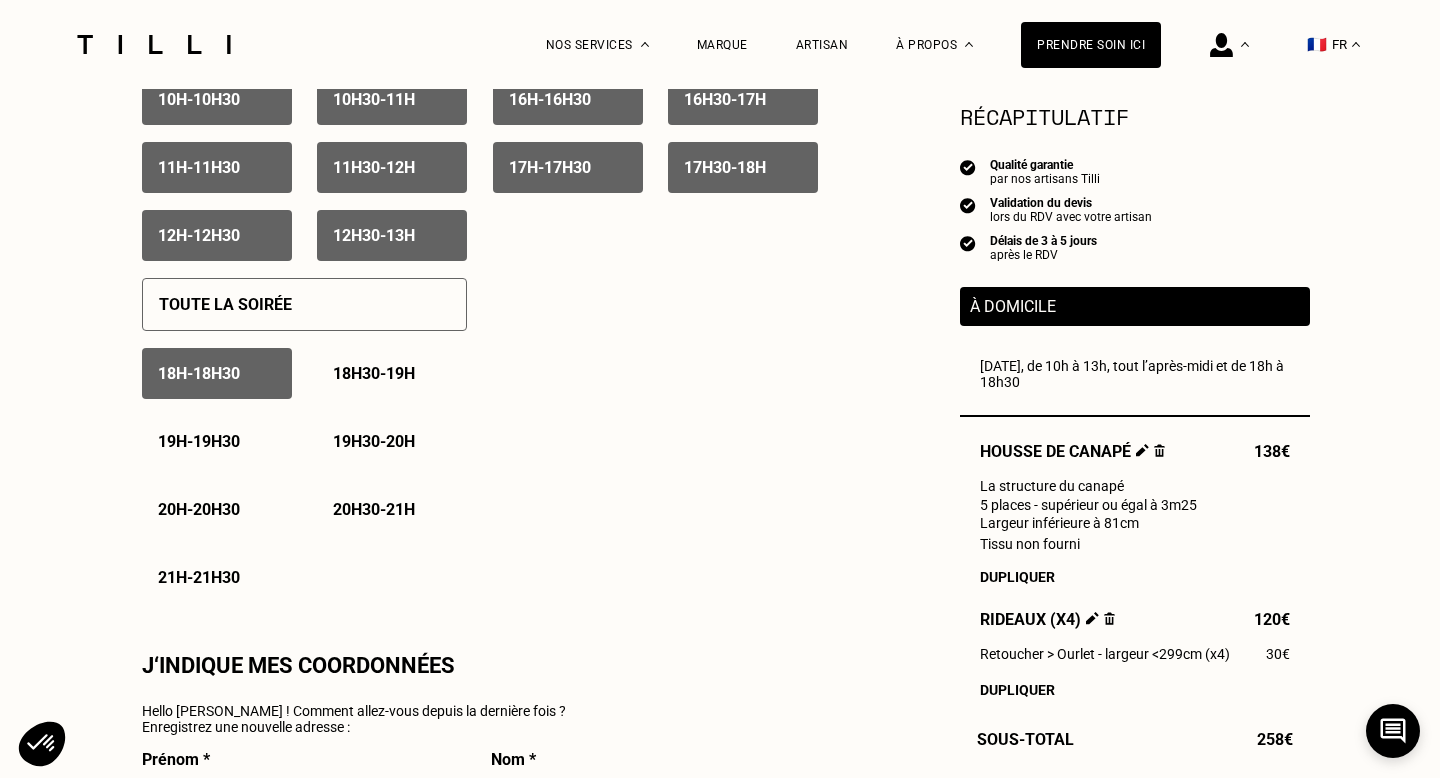 click on "18h  -  18h30" at bounding box center [199, 373] 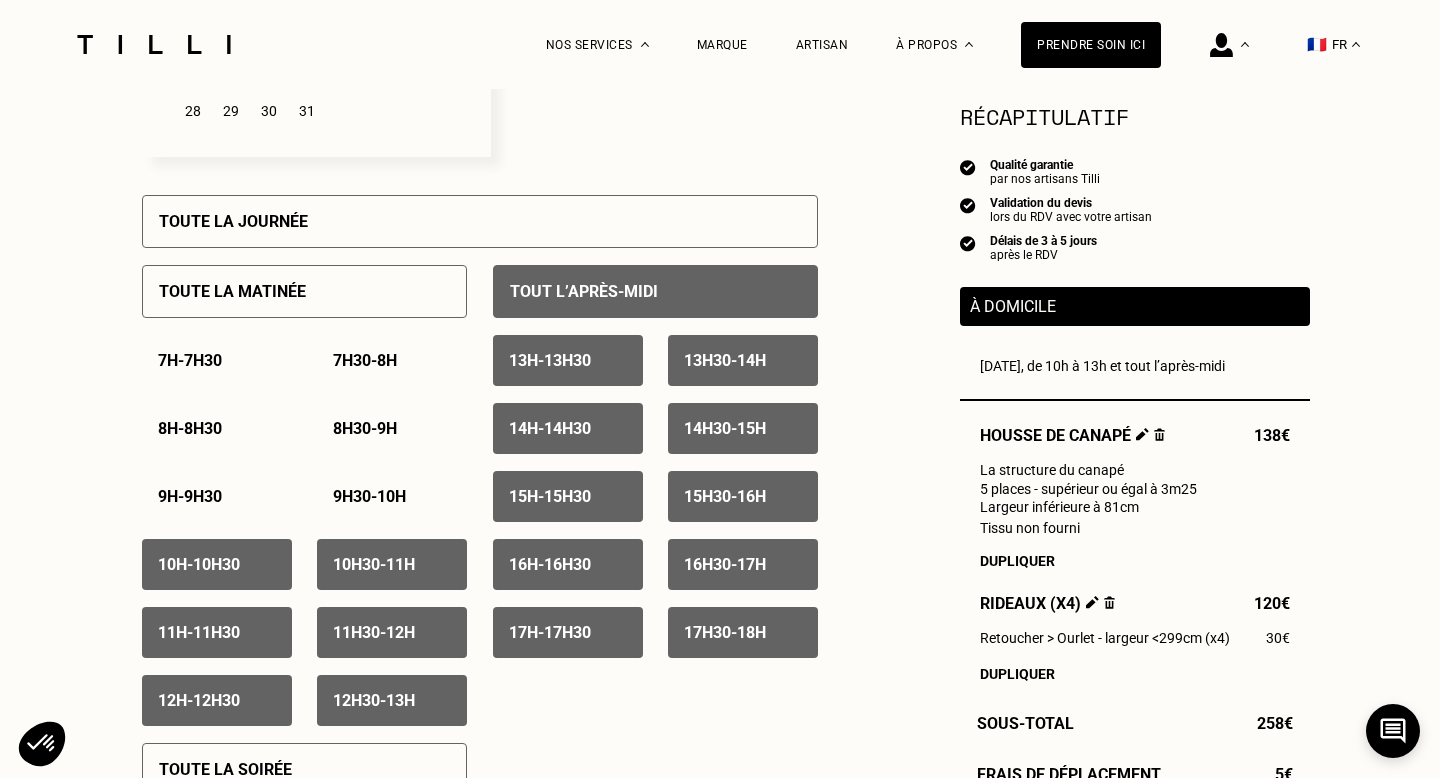 scroll, scrollTop: 829, scrollLeft: 0, axis: vertical 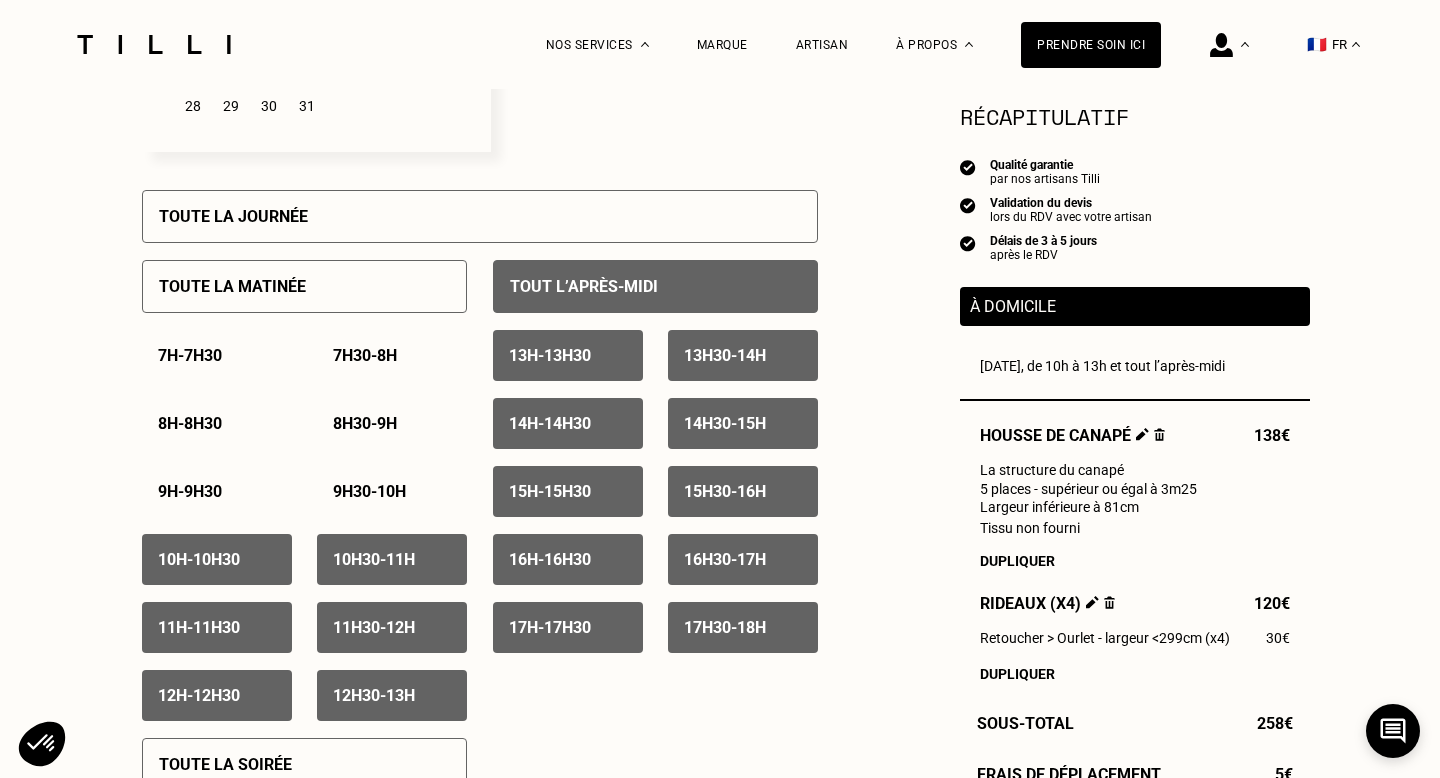 click on "10h  -  10h30" at bounding box center (199, 559) 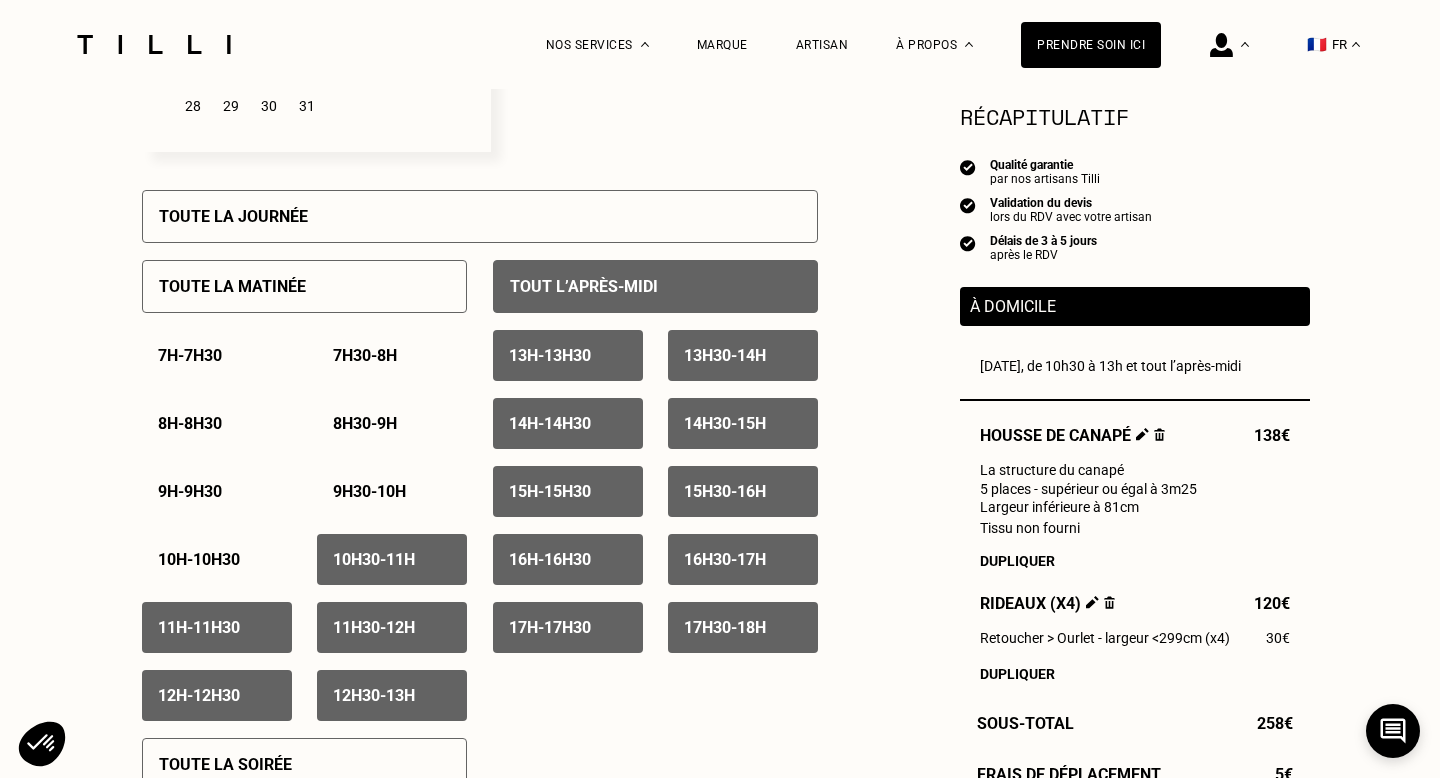 click on "10h30  -  11h" at bounding box center [392, 559] 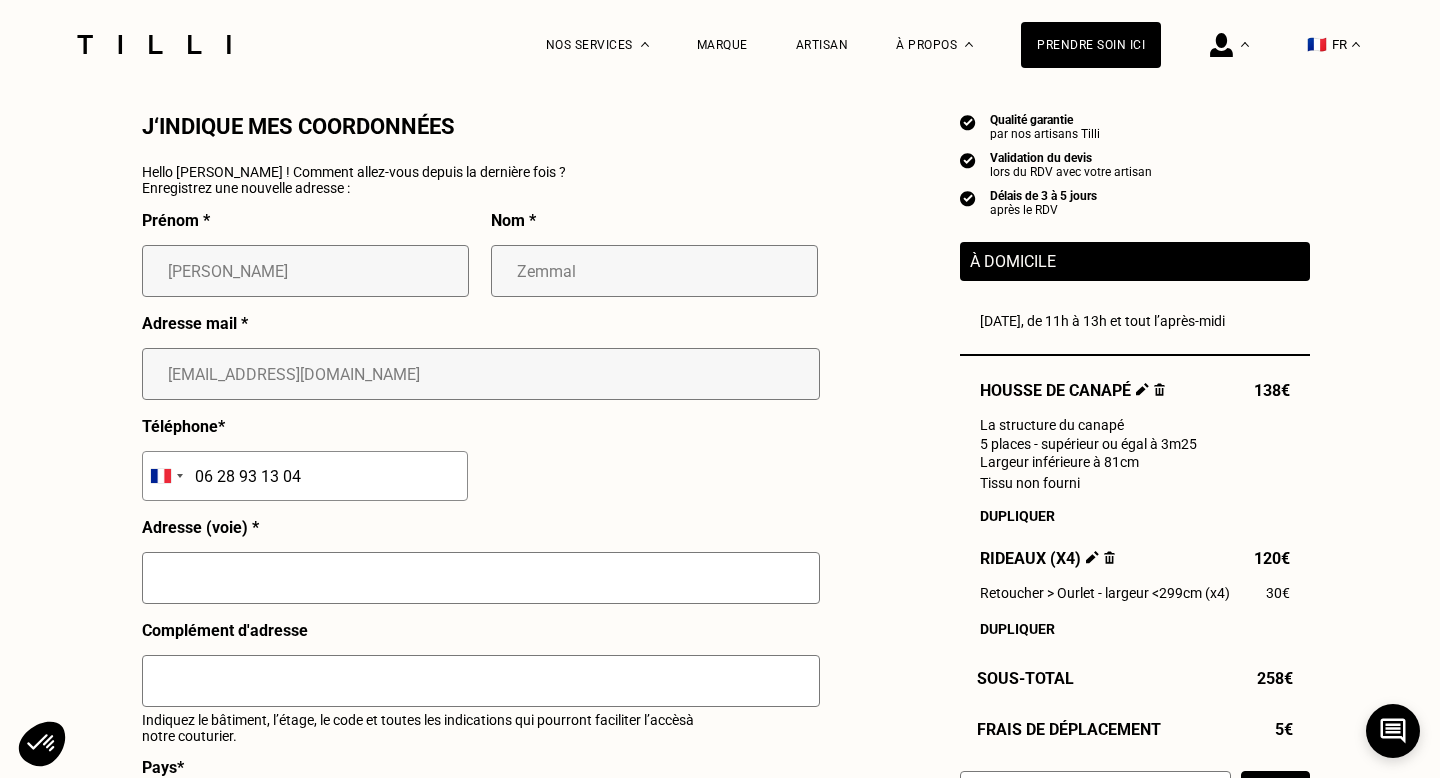 scroll, scrollTop: 1931, scrollLeft: 0, axis: vertical 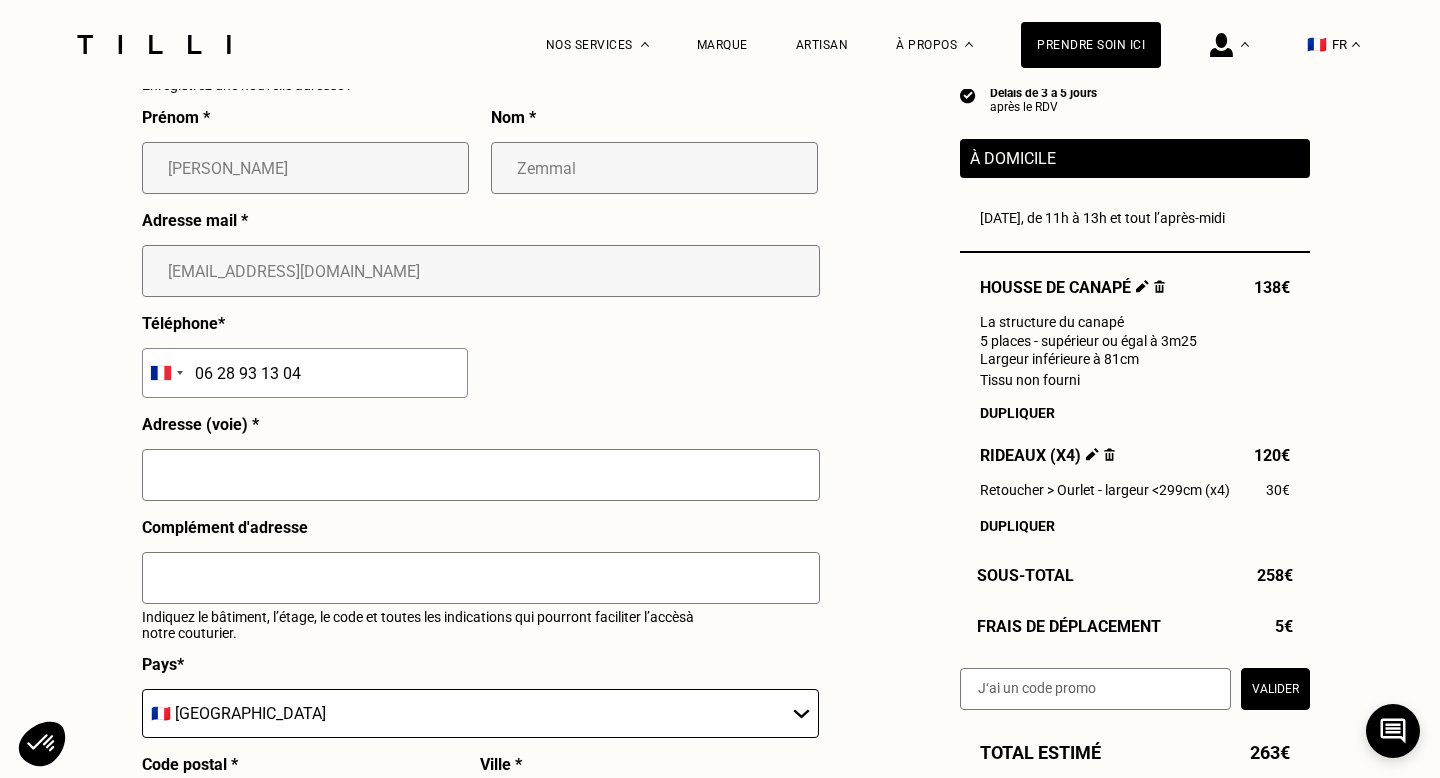 click at bounding box center (481, 483) 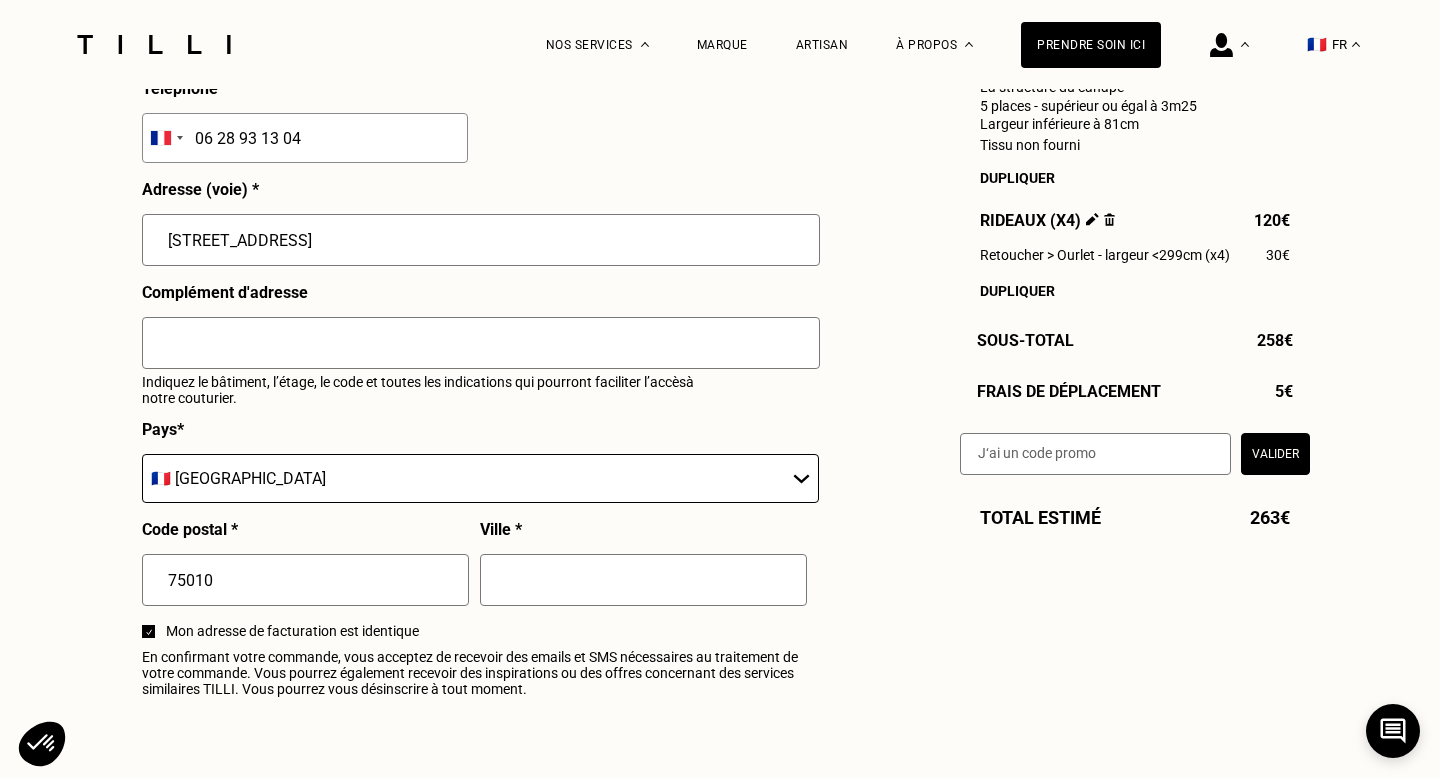 scroll, scrollTop: 2245, scrollLeft: 0, axis: vertical 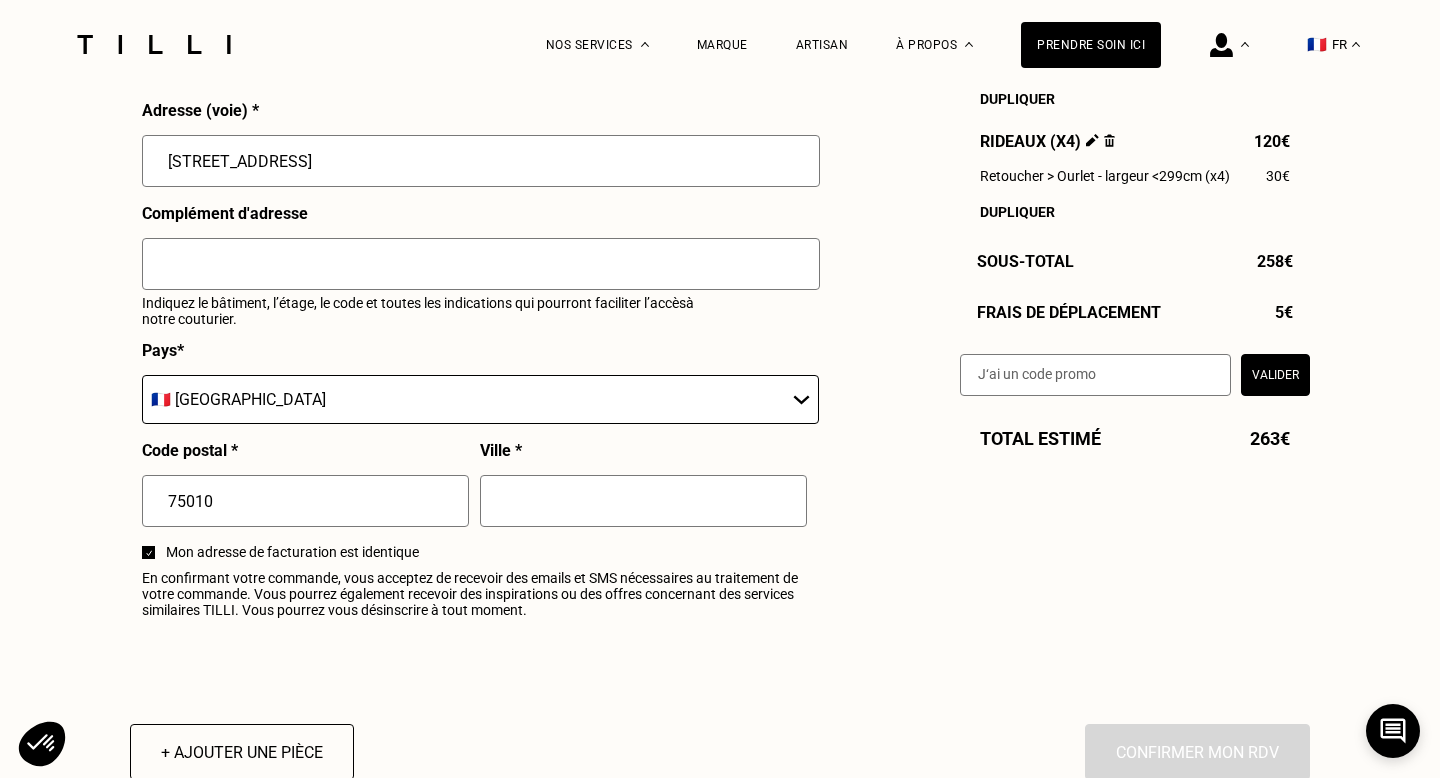 type on "[STREET_ADDRESS]" 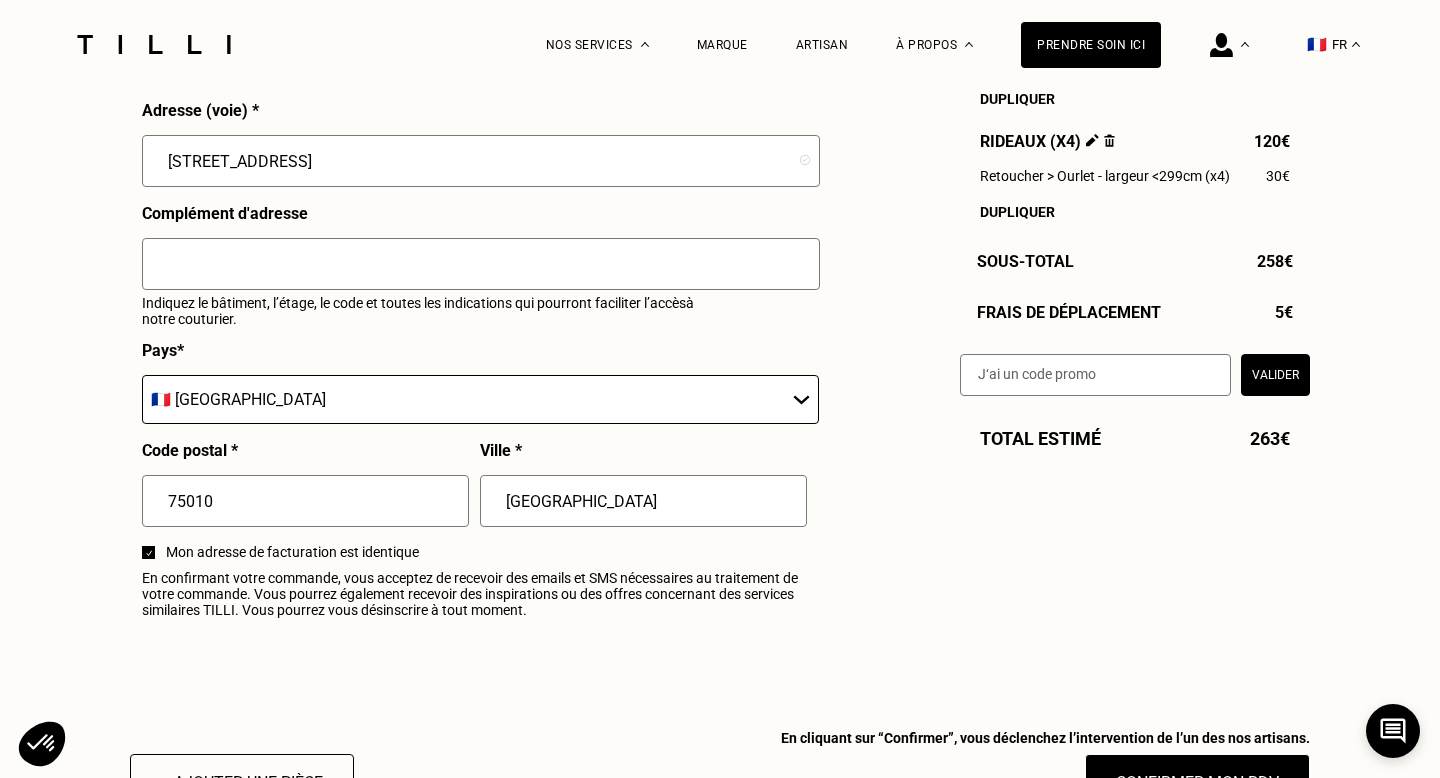 type on "[GEOGRAPHIC_DATA]" 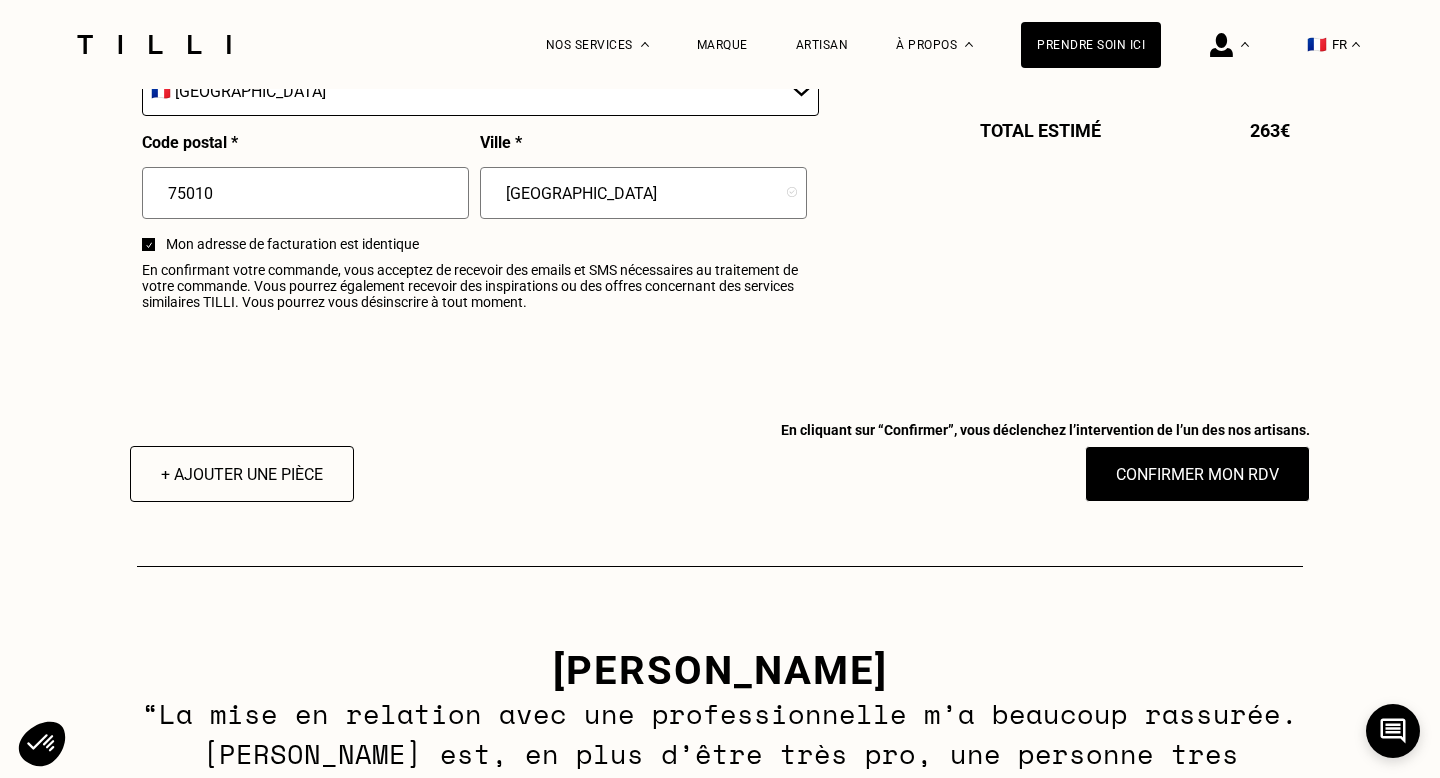 scroll, scrollTop: 2609, scrollLeft: 0, axis: vertical 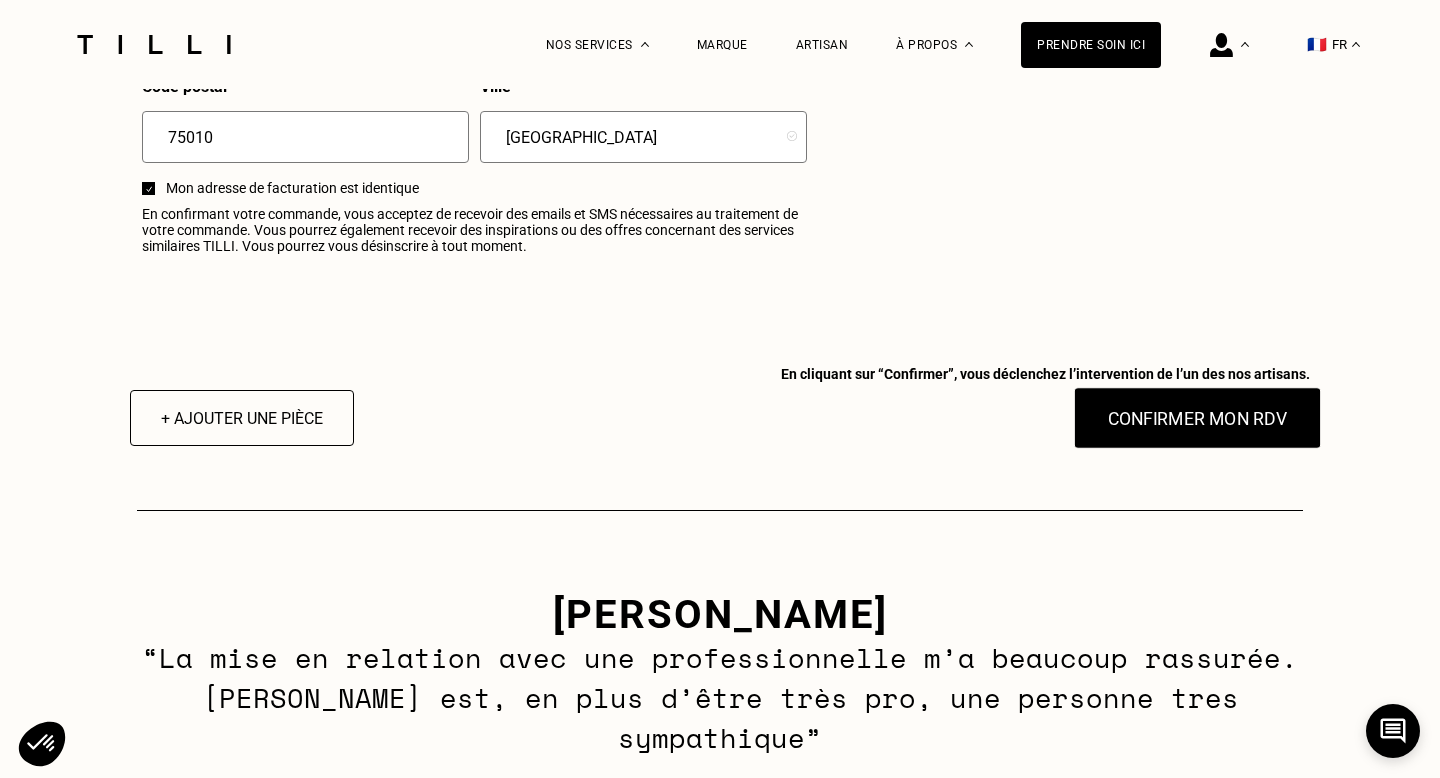 click on "Confirmer mon RDV" at bounding box center [1198, 418] 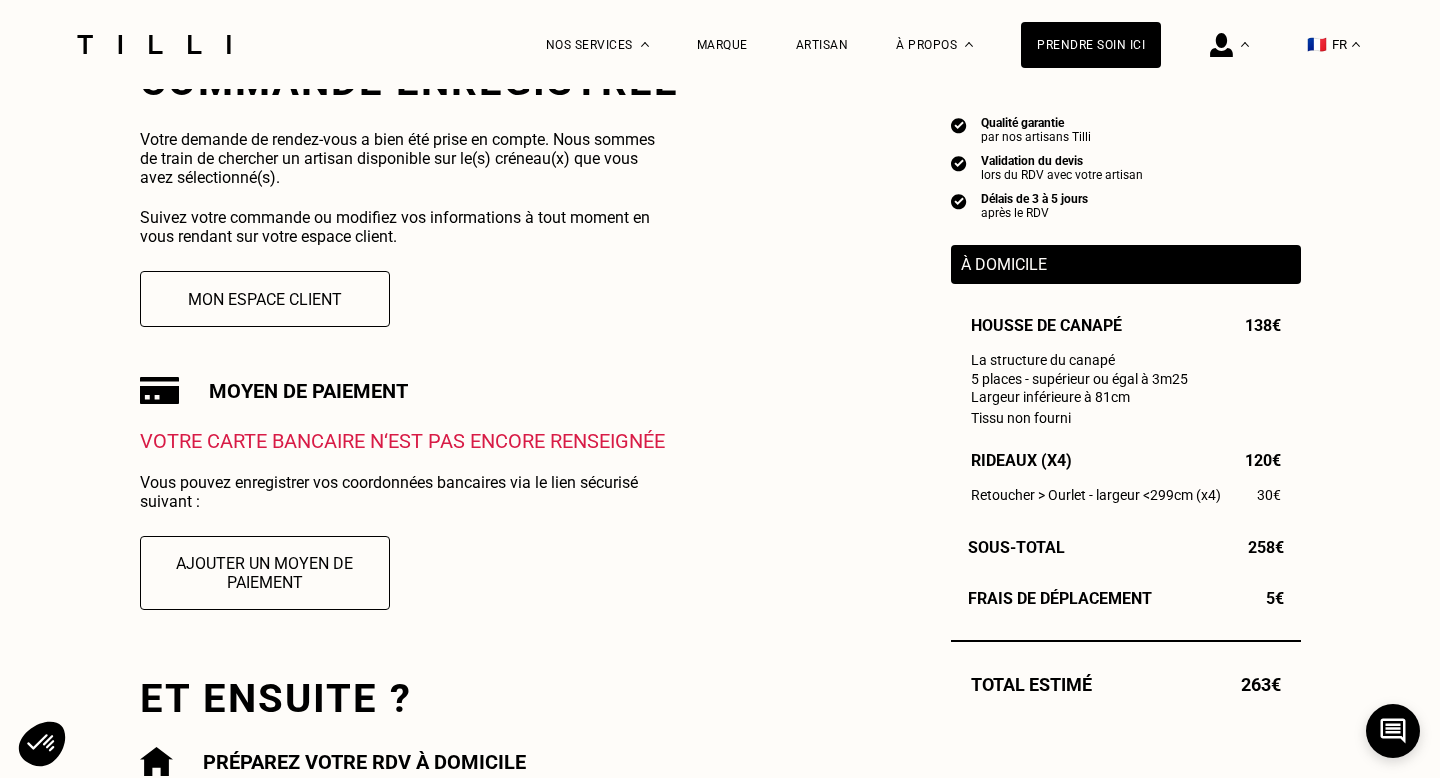 scroll, scrollTop: 429, scrollLeft: 0, axis: vertical 